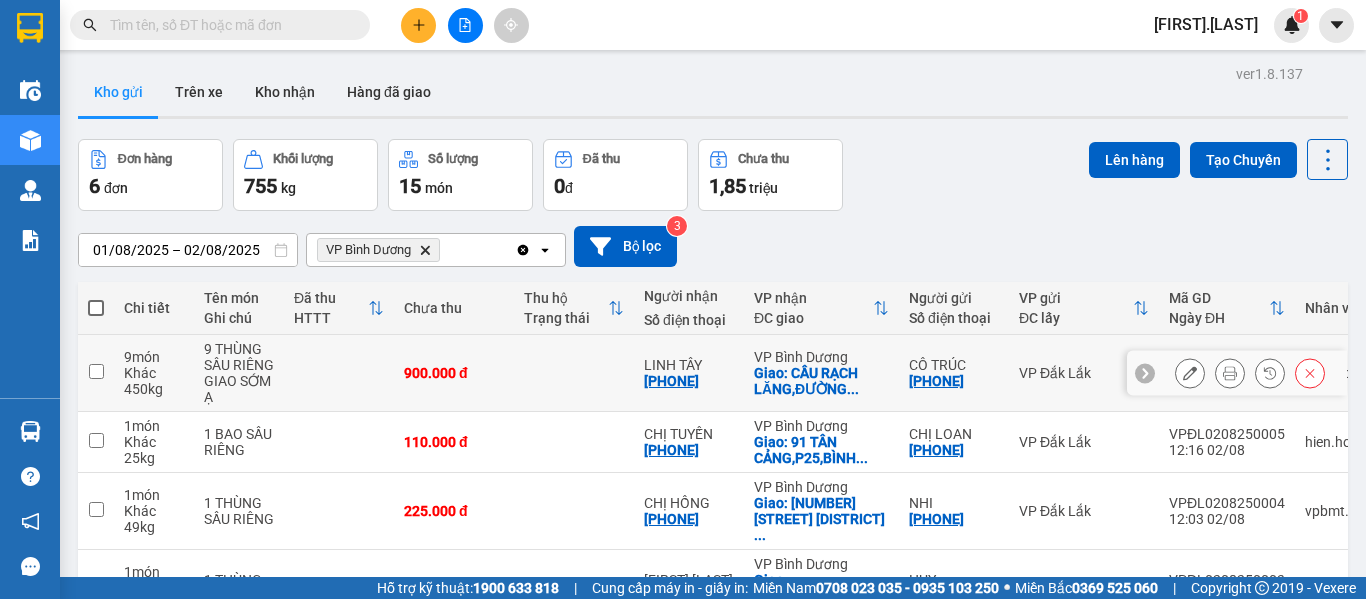 scroll, scrollTop: 0, scrollLeft: 0, axis: both 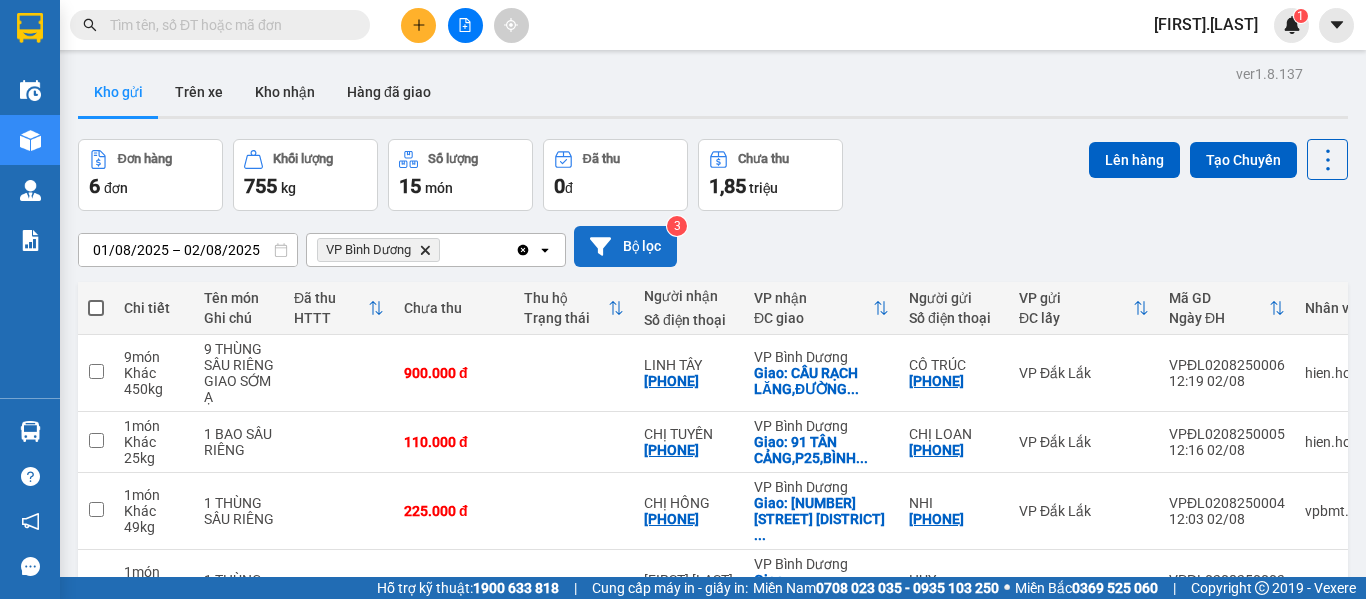 click 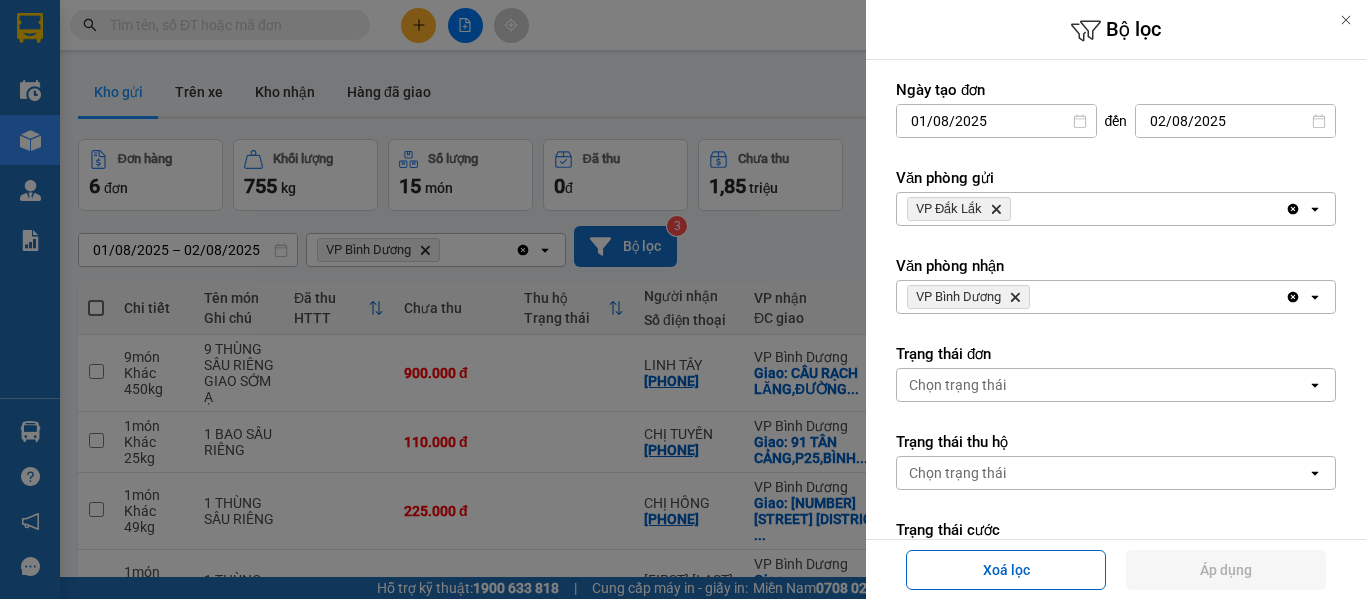 drag, startPoint x: 1008, startPoint y: 288, endPoint x: 1020, endPoint y: 300, distance: 16.970562 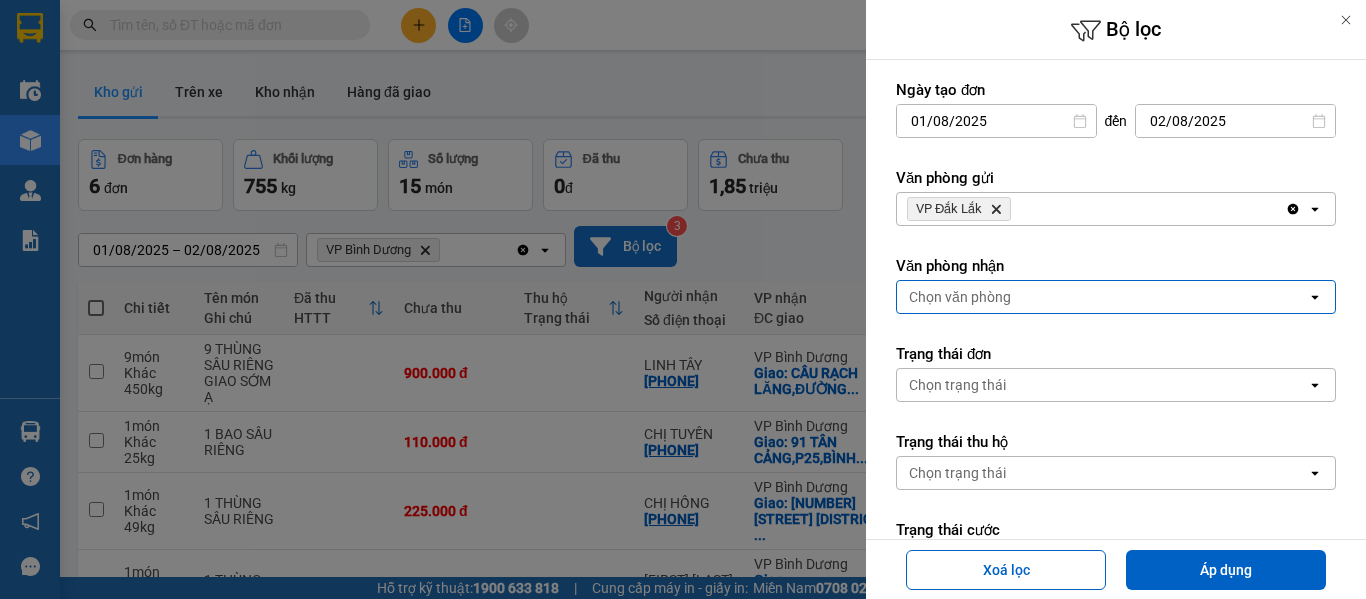 click on "Chọn văn phòng" at bounding box center (960, 297) 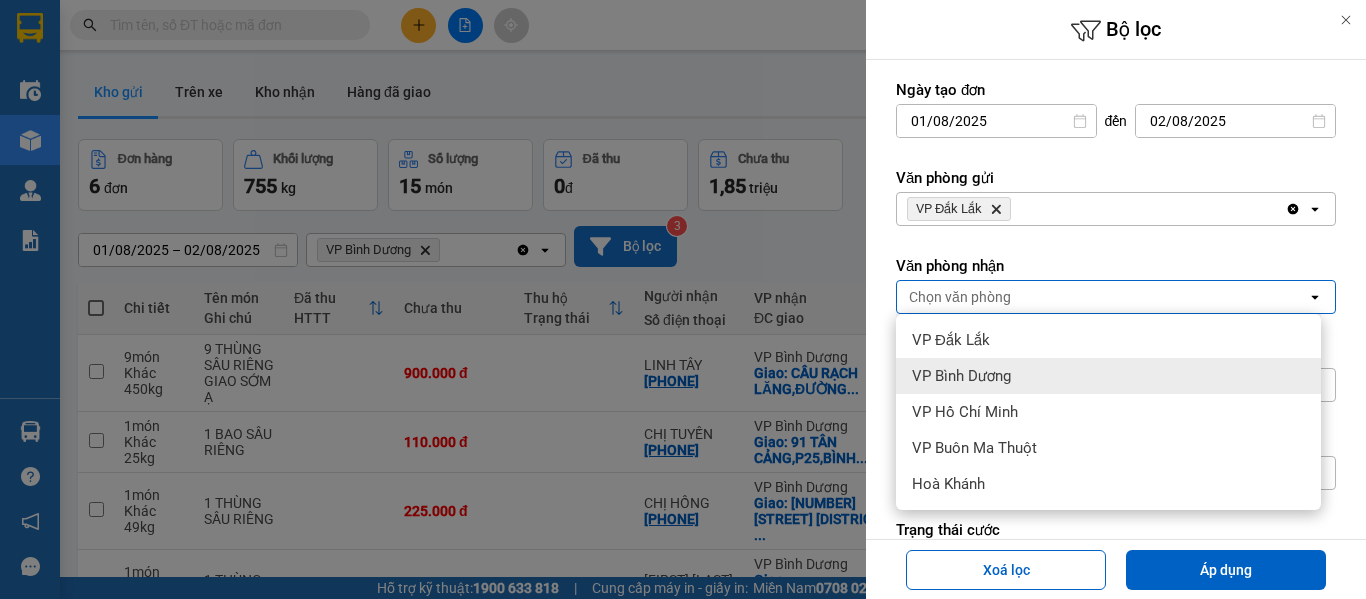 click on "VP Bình Dương" at bounding box center [961, 376] 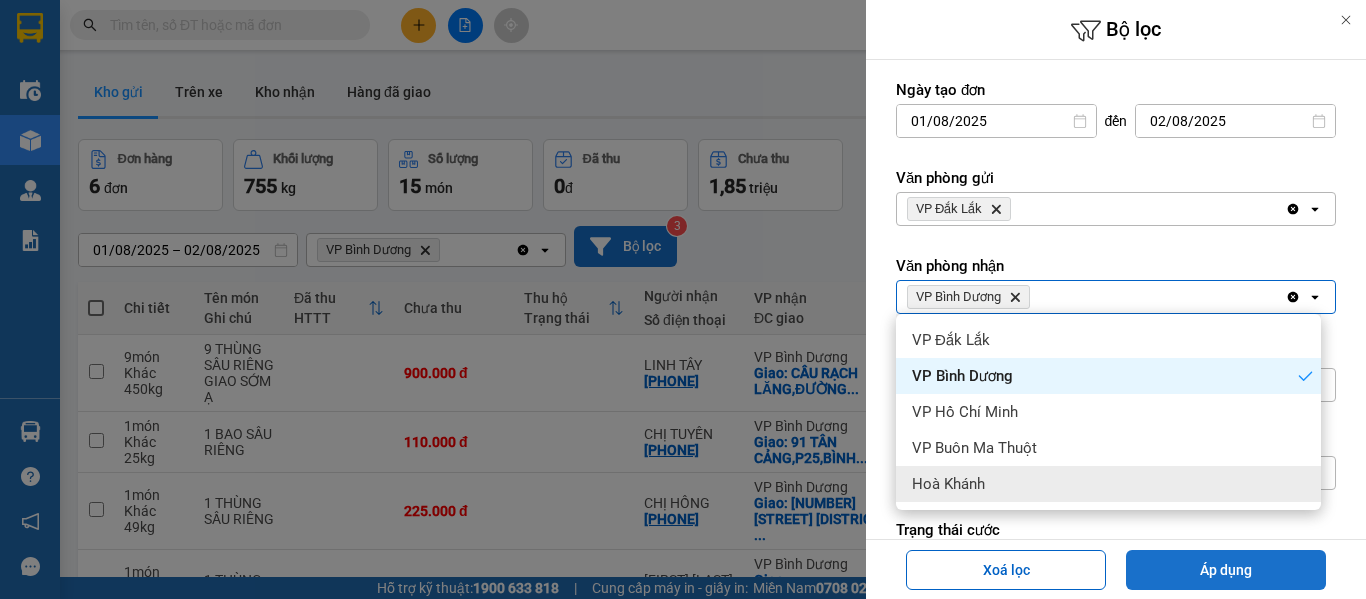 click on "Áp dụng" at bounding box center (1226, 570) 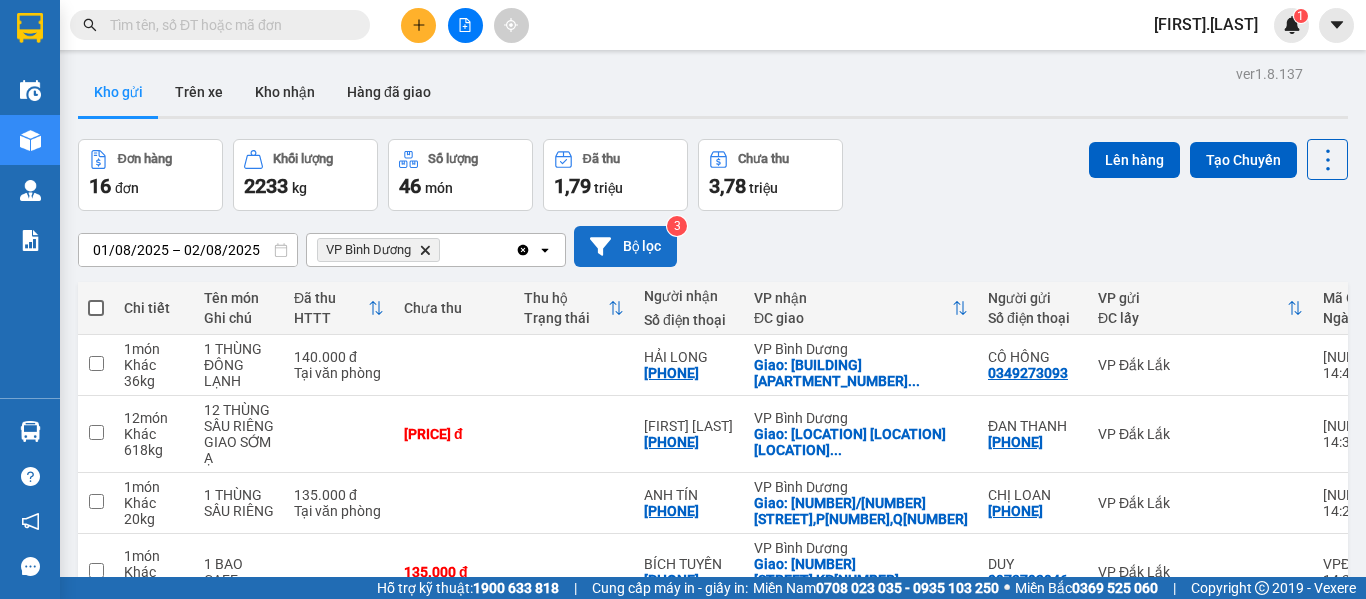 click at bounding box center (228, 25) 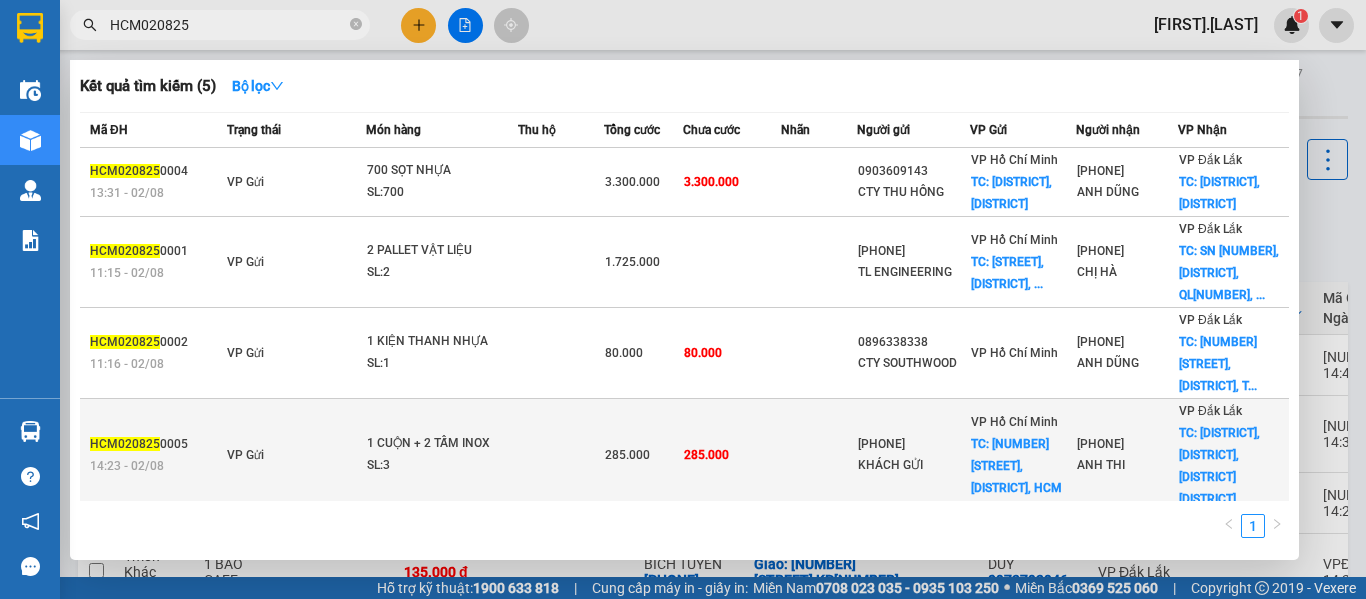 type on "HCM020825" 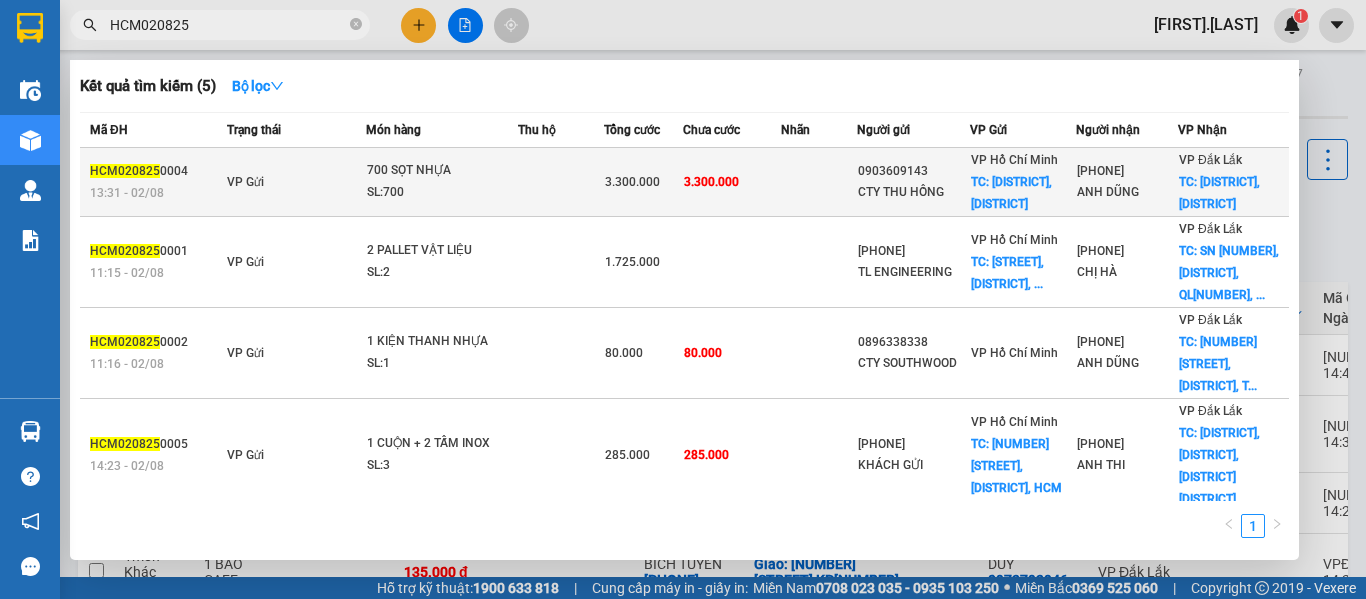 click at bounding box center (561, 182) 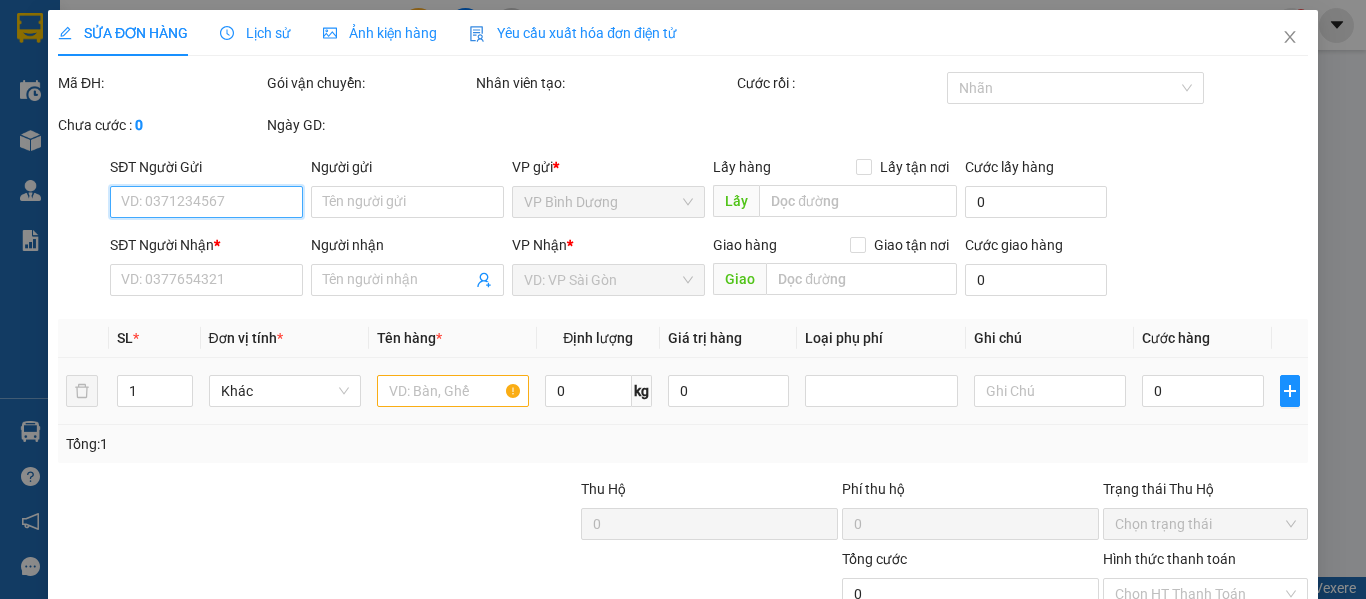 type on "0903609143" 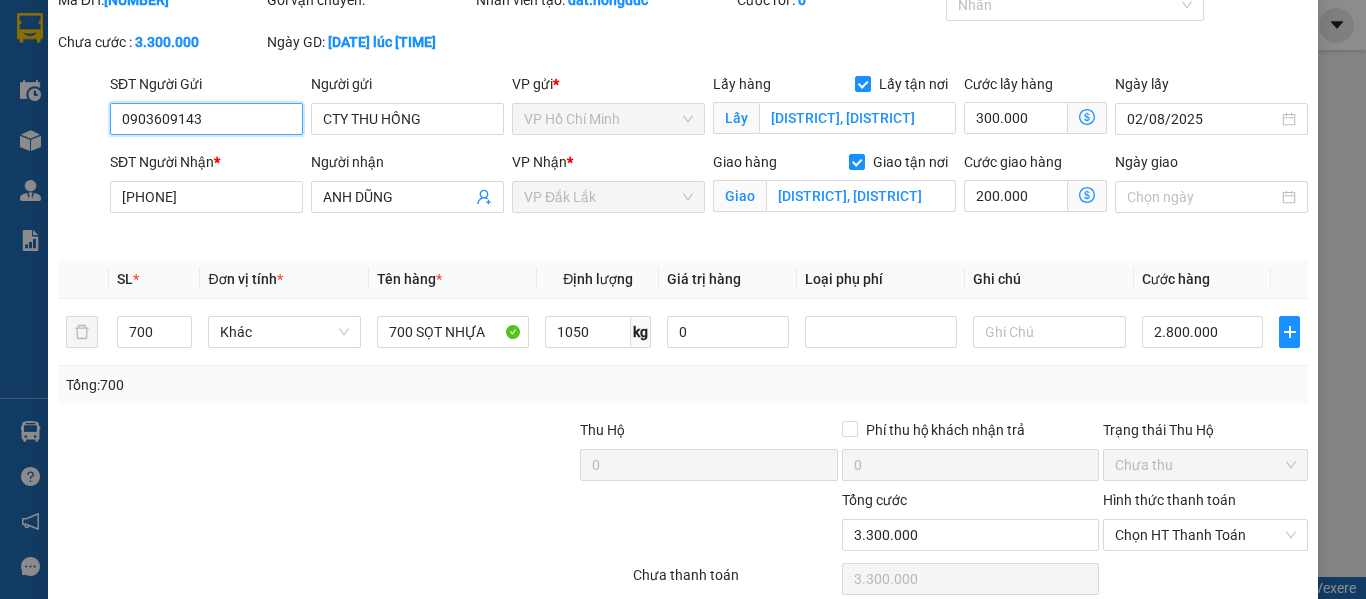 scroll, scrollTop: 169, scrollLeft: 0, axis: vertical 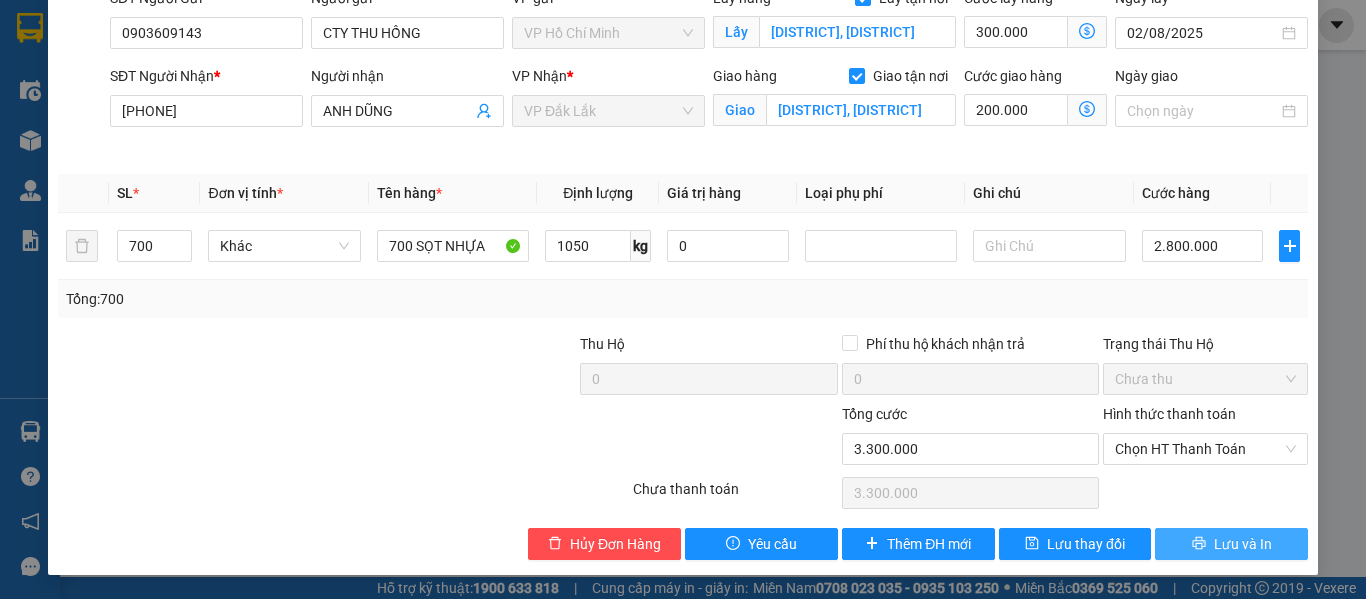 click on "Lưu và In" at bounding box center [1231, 544] 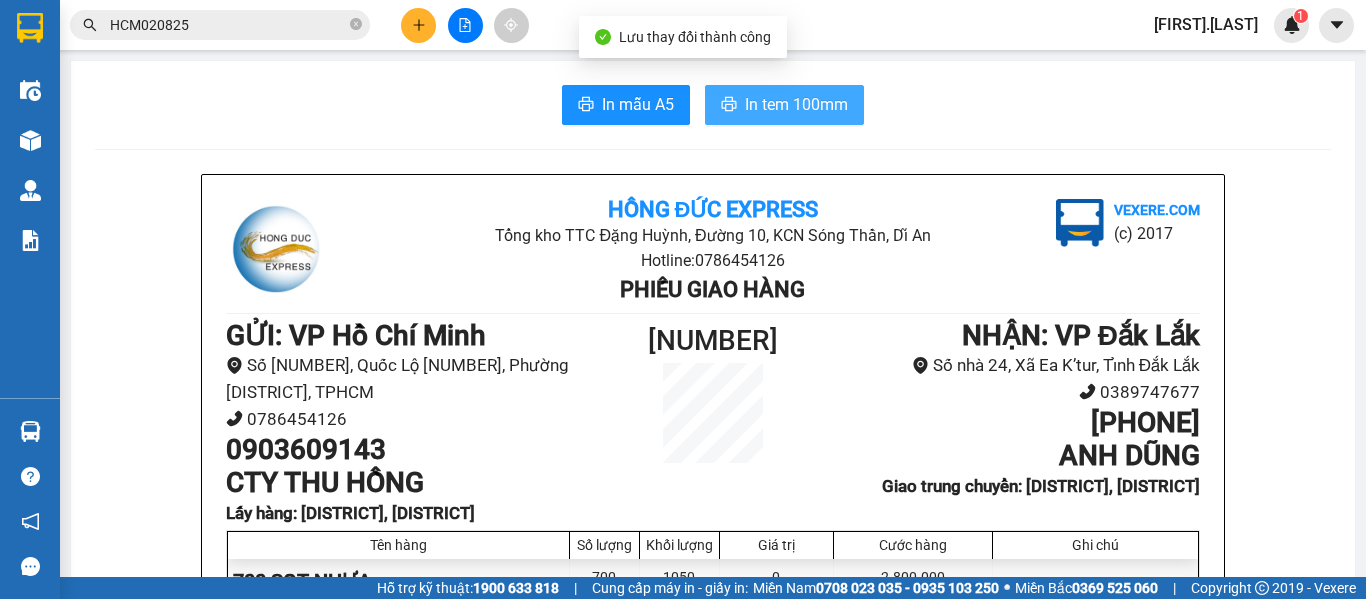 click on "In tem 100mm" at bounding box center [796, 104] 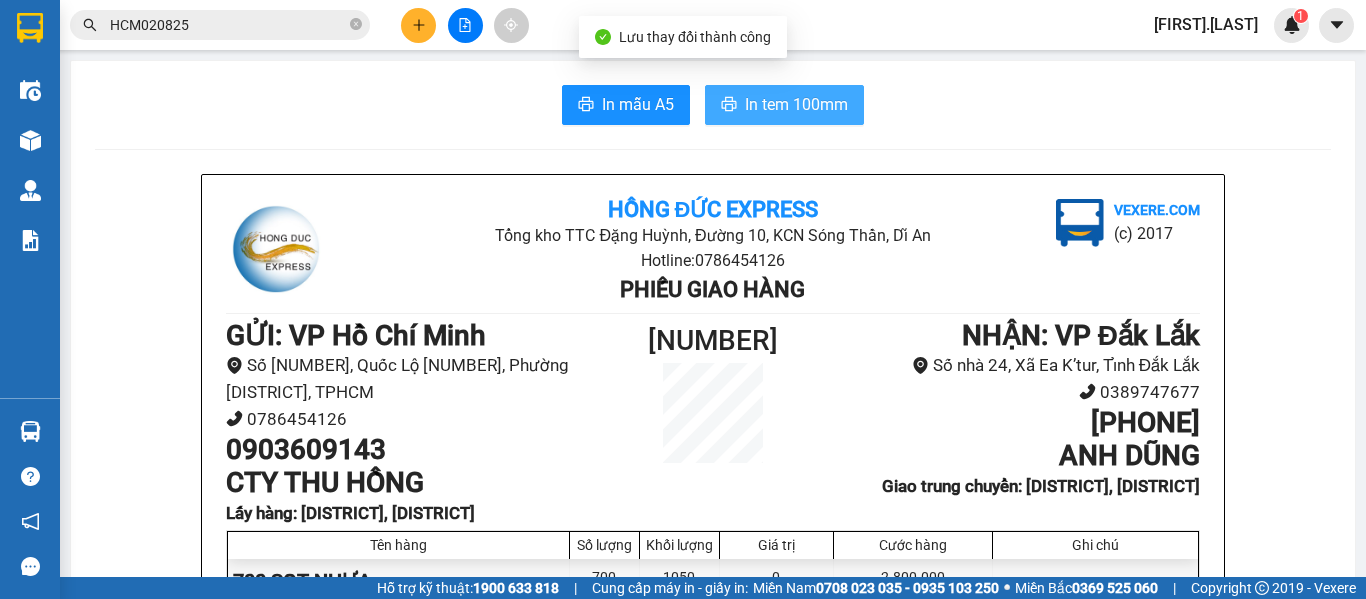 scroll, scrollTop: 0, scrollLeft: 0, axis: both 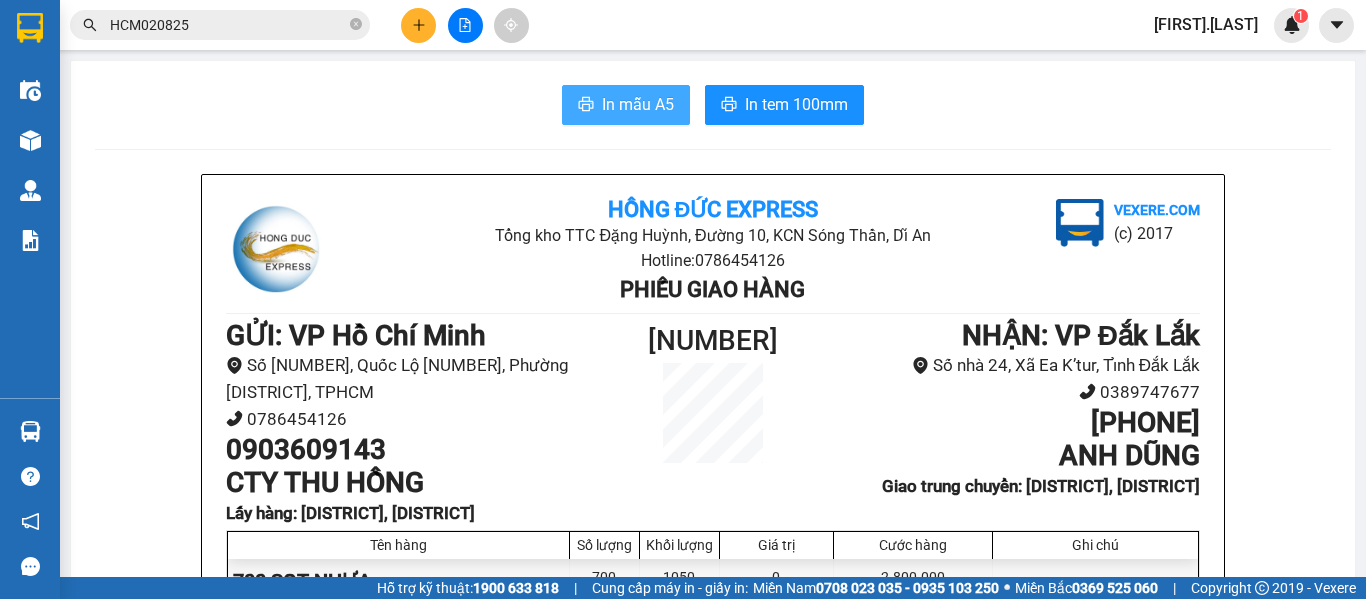 click on "In mẫu A5" at bounding box center (638, 104) 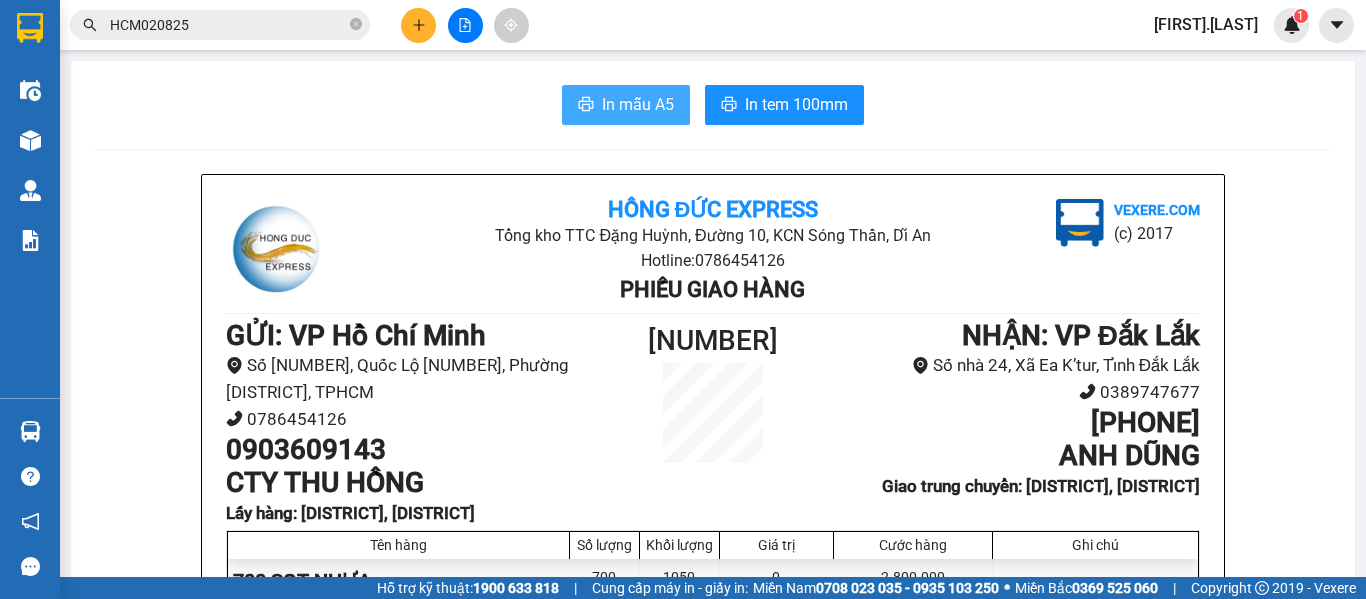 scroll, scrollTop: 0, scrollLeft: 0, axis: both 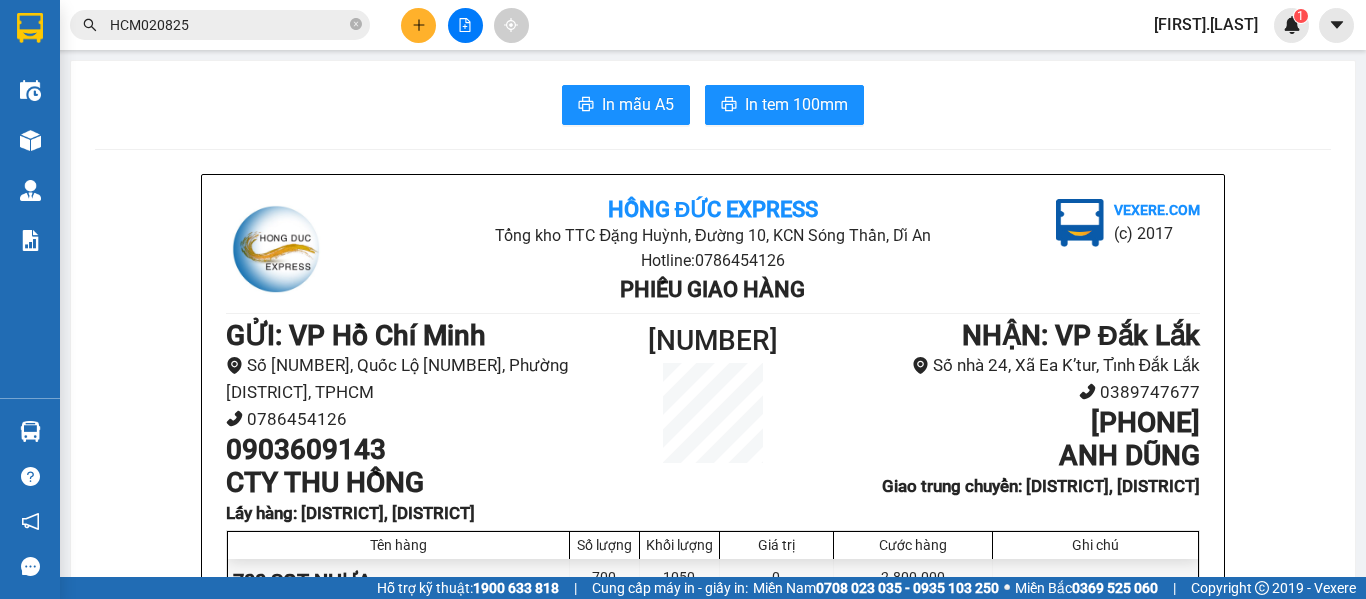 click on "HCM020825" at bounding box center (228, 25) 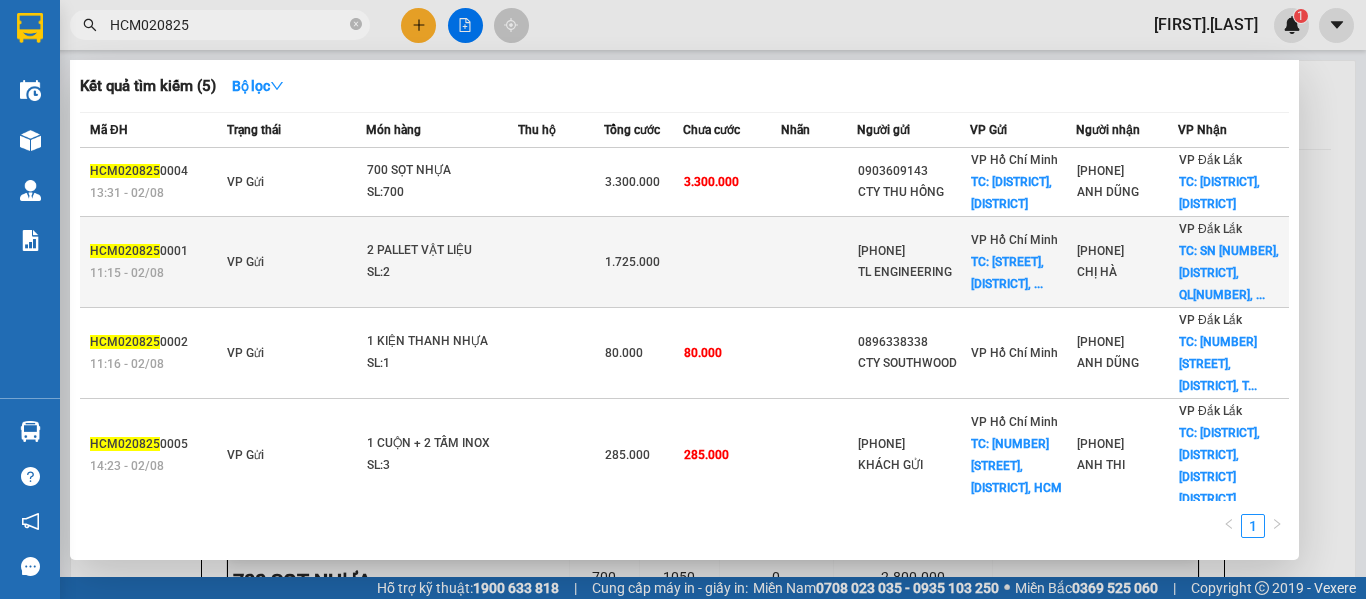 click on "2 PALLET VẬT LIỆU" at bounding box center (442, 251) 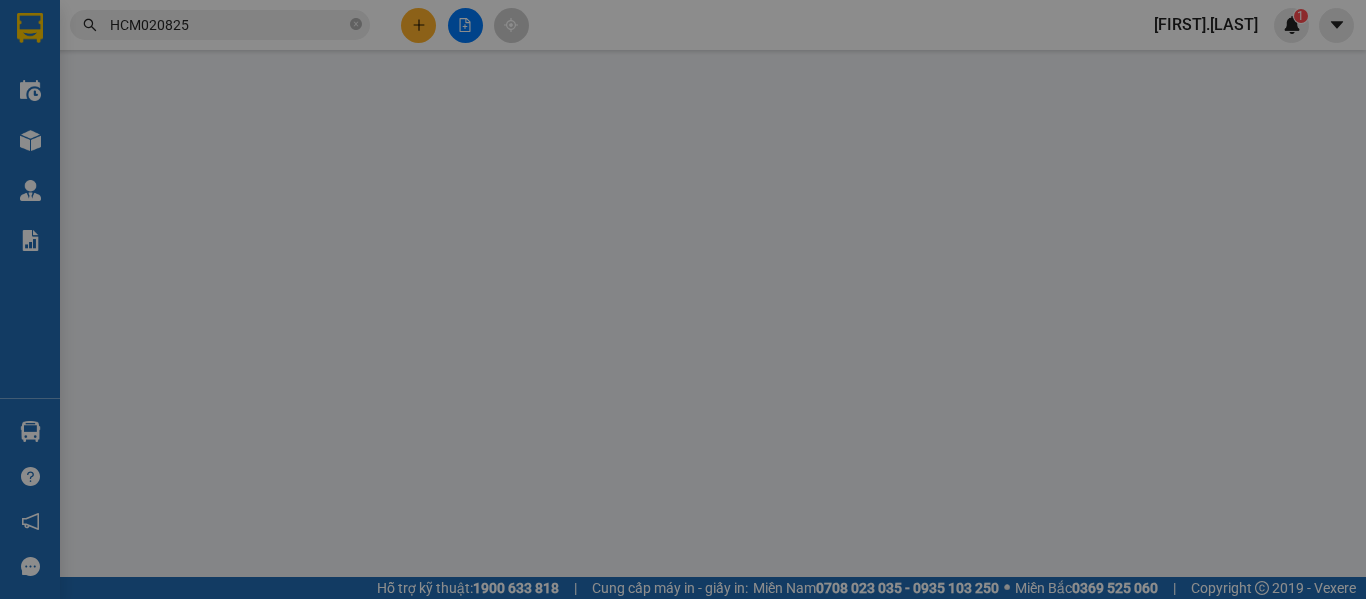 type on "[PHONE]" 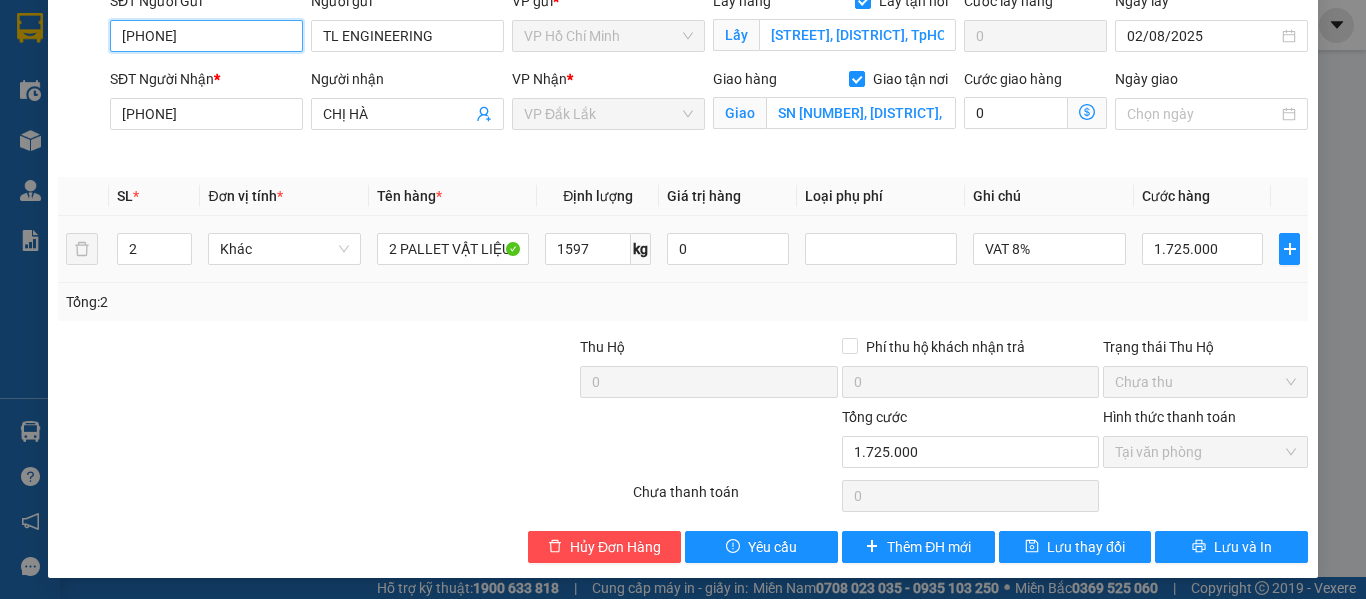 scroll, scrollTop: 169, scrollLeft: 0, axis: vertical 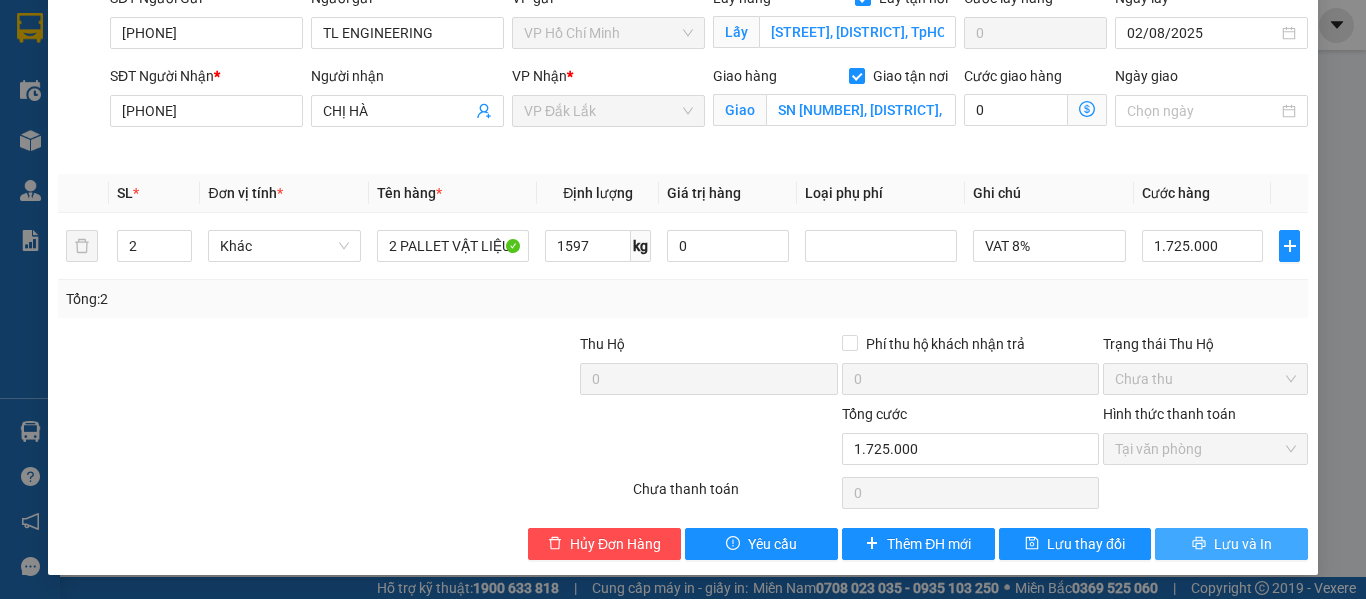click on "Lưu và In" at bounding box center [1243, 544] 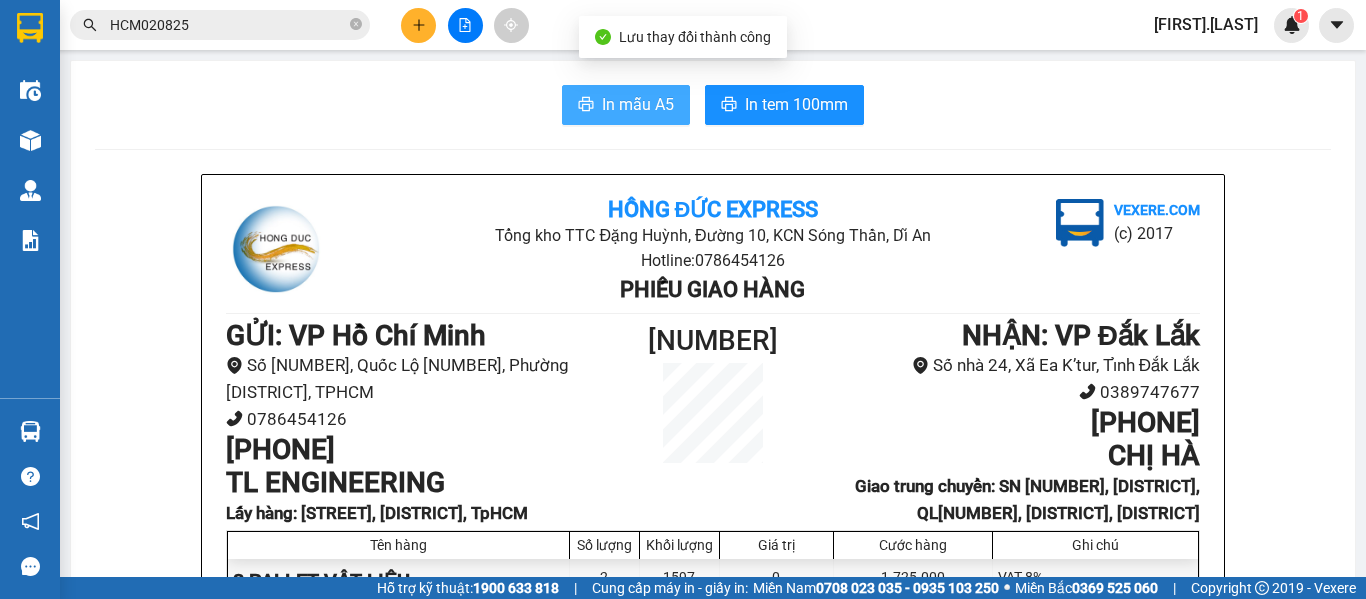 click on "In mẫu A5" at bounding box center (638, 104) 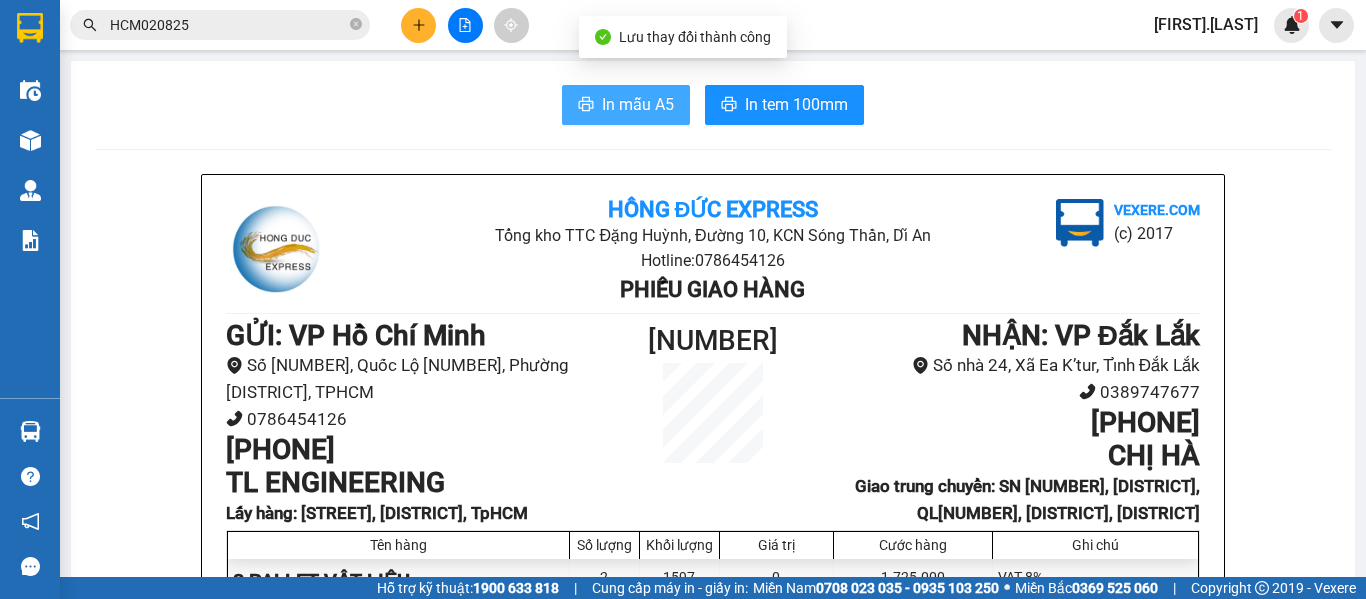 scroll, scrollTop: 0, scrollLeft: 0, axis: both 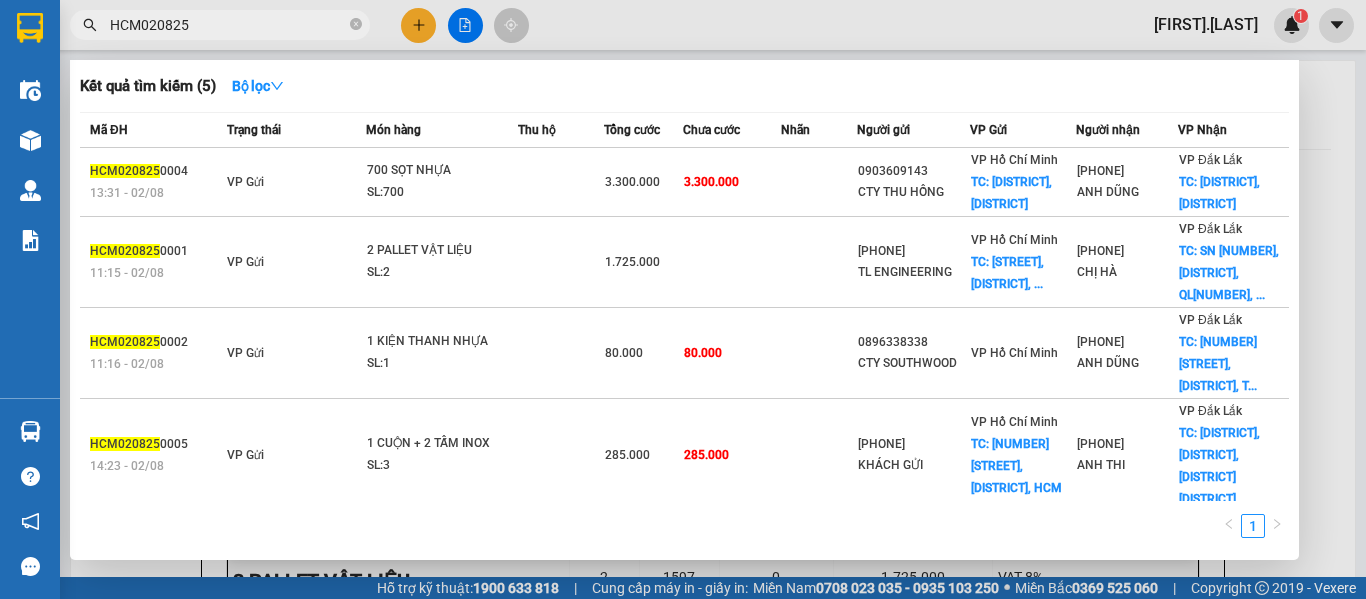 click on "HCM020825" at bounding box center [228, 25] 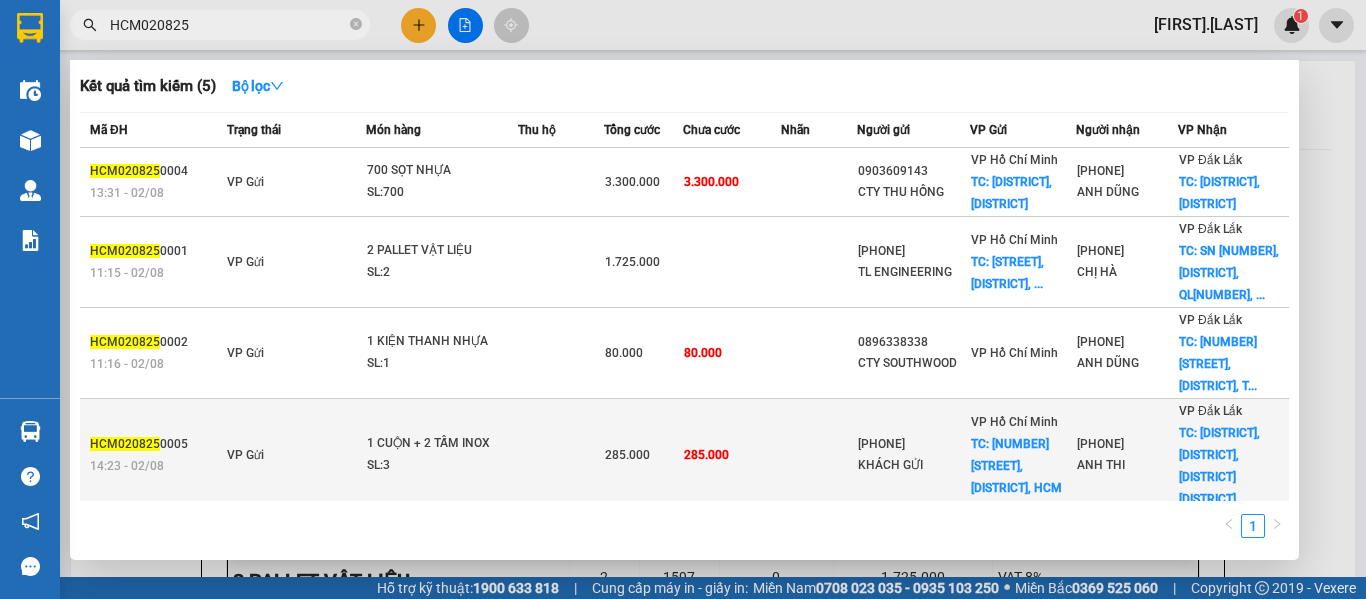 click on "285.000" at bounding box center [643, 455] 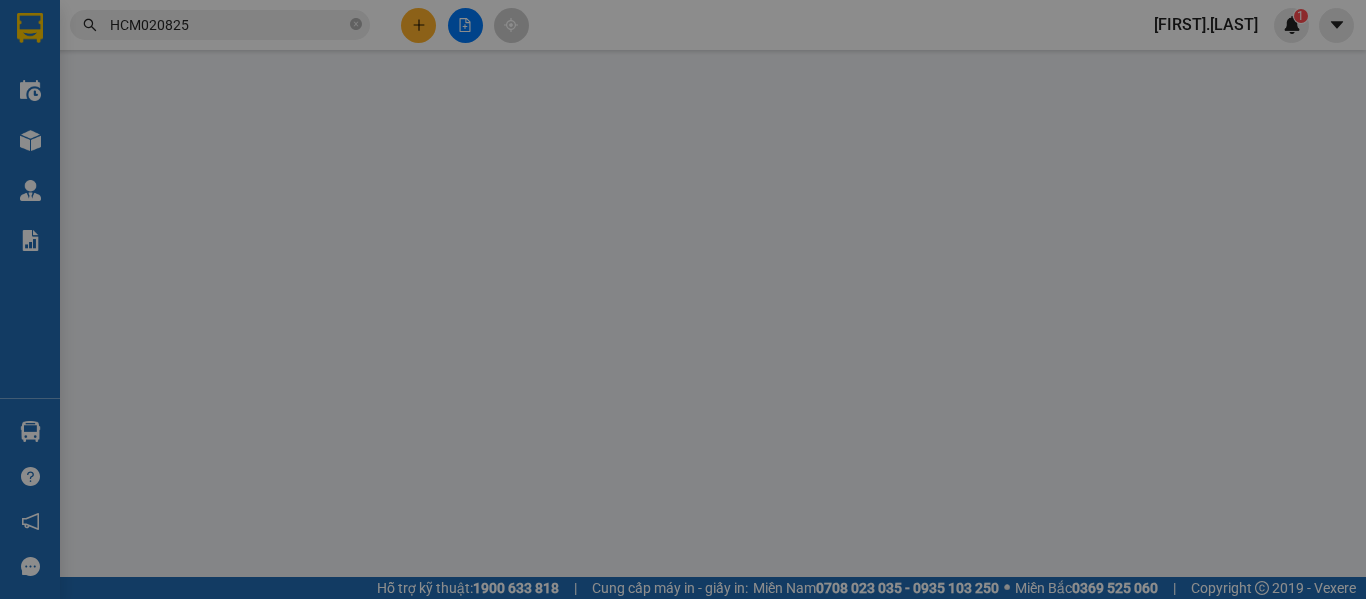 type on "[PHONE]" 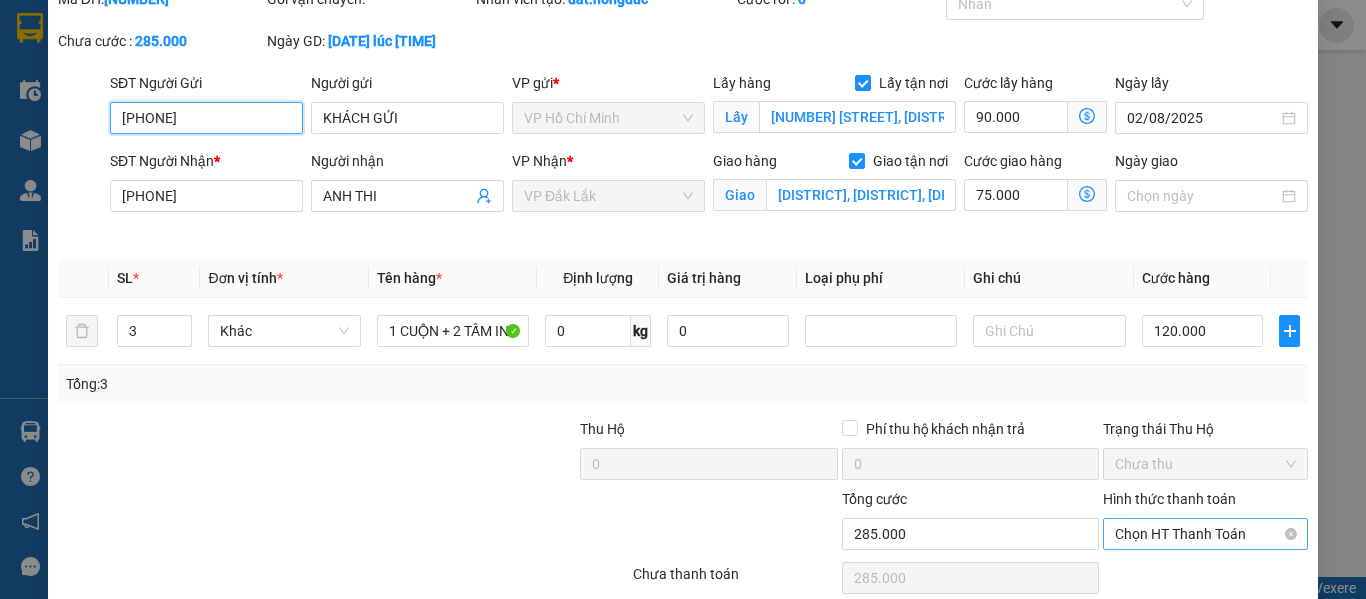 scroll, scrollTop: 169, scrollLeft: 0, axis: vertical 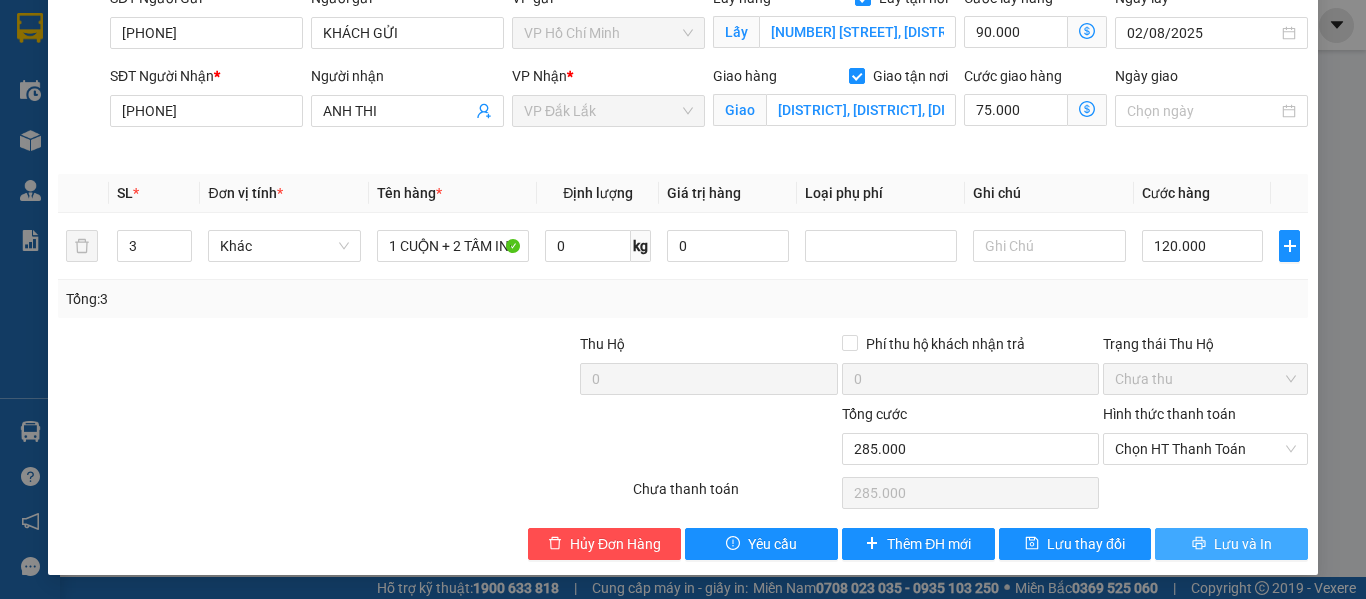click on "Lưu và In" at bounding box center [1243, 544] 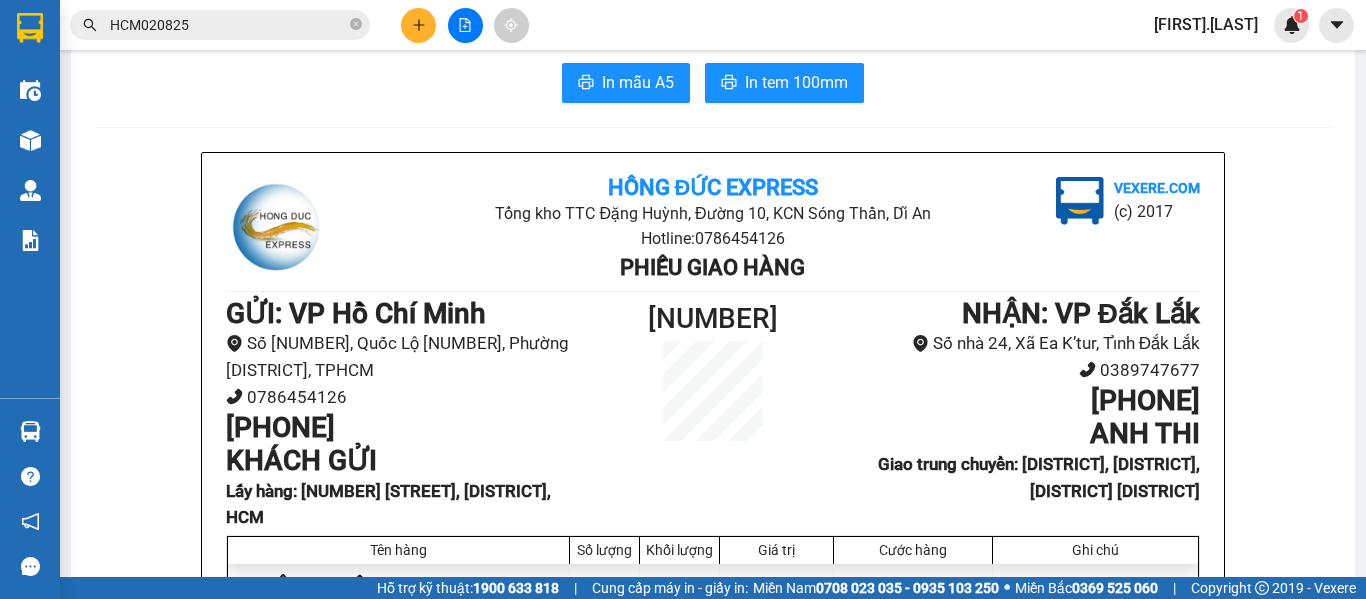 scroll, scrollTop: 0, scrollLeft: 0, axis: both 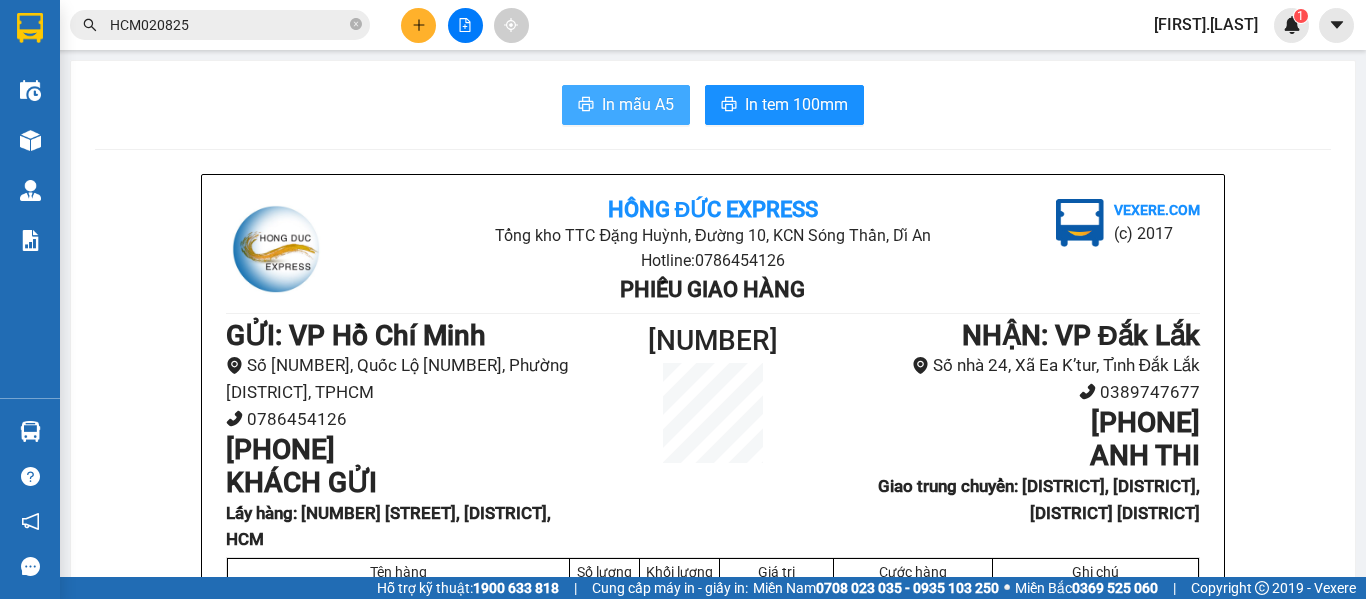 click on "In mẫu A5" at bounding box center [638, 104] 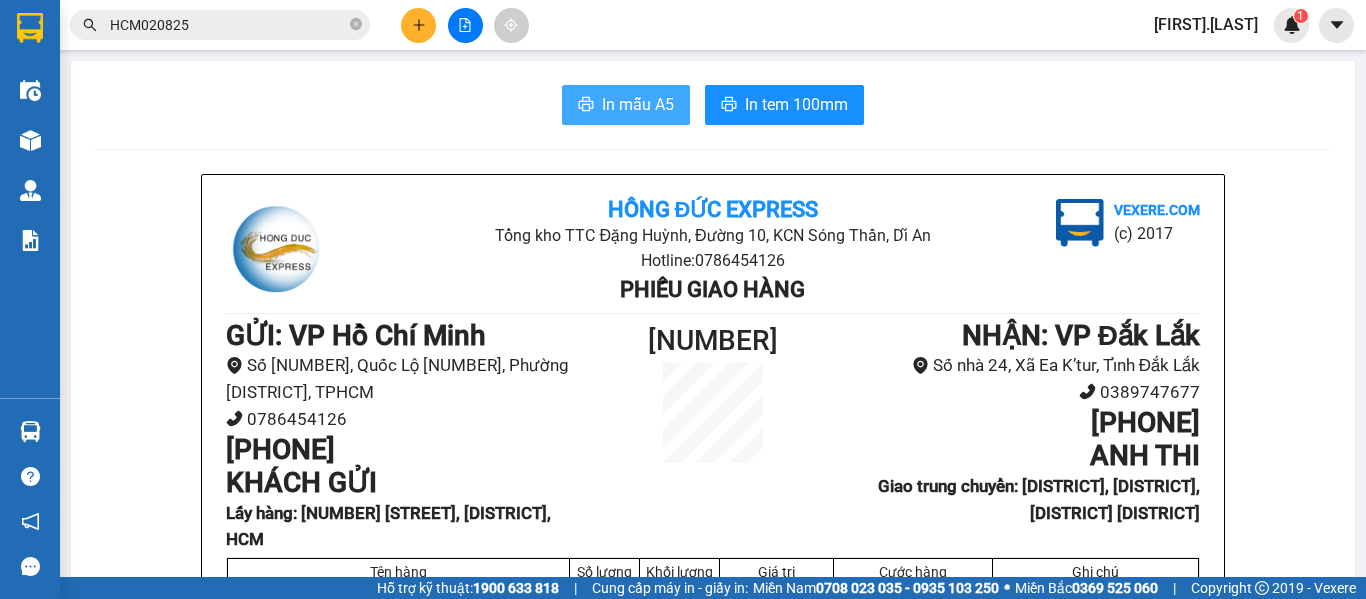 scroll, scrollTop: 0, scrollLeft: 0, axis: both 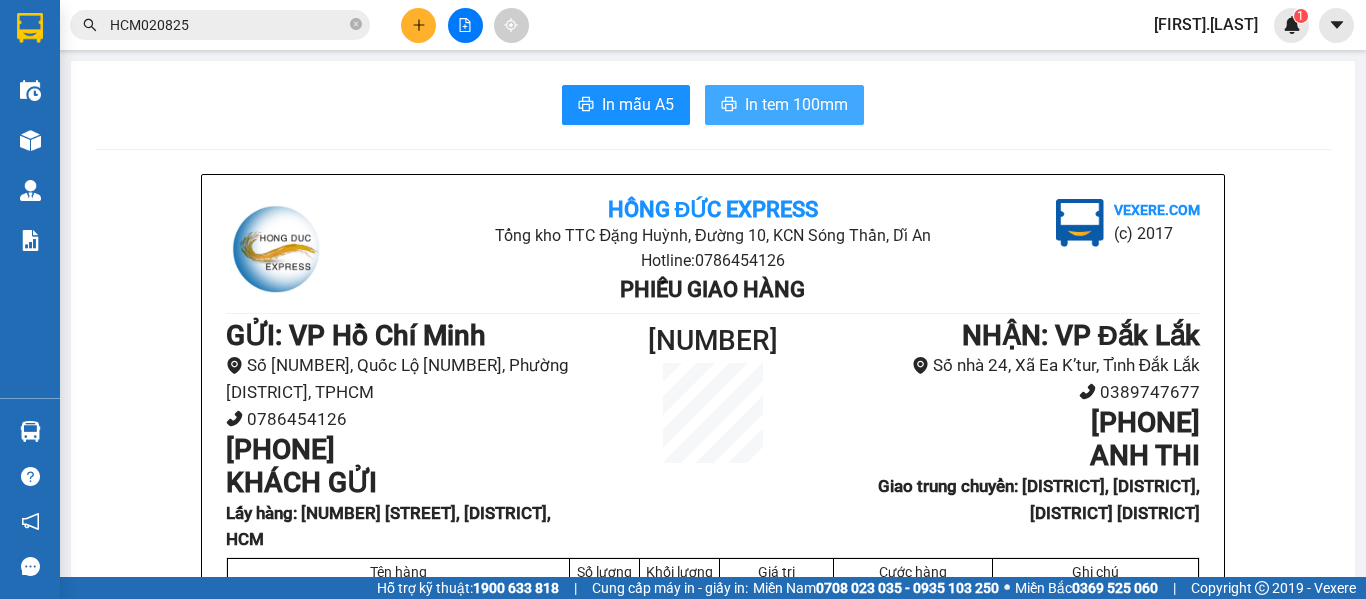 click on "In tem 100mm" at bounding box center (796, 104) 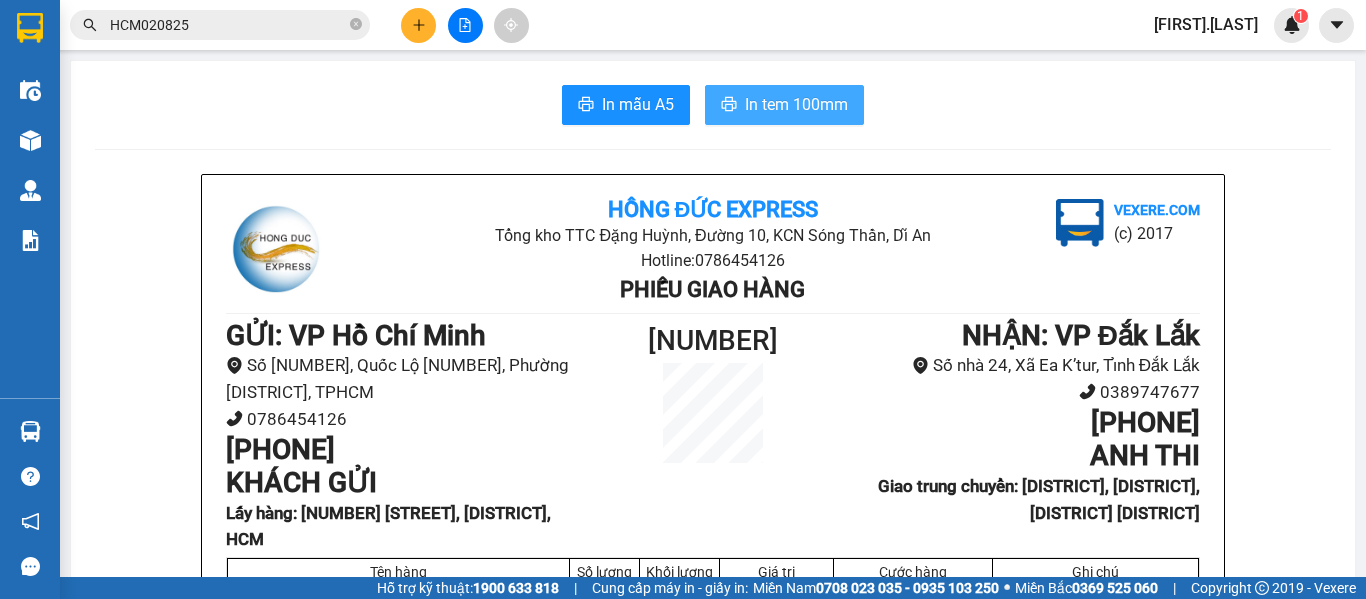 scroll, scrollTop: 0, scrollLeft: 0, axis: both 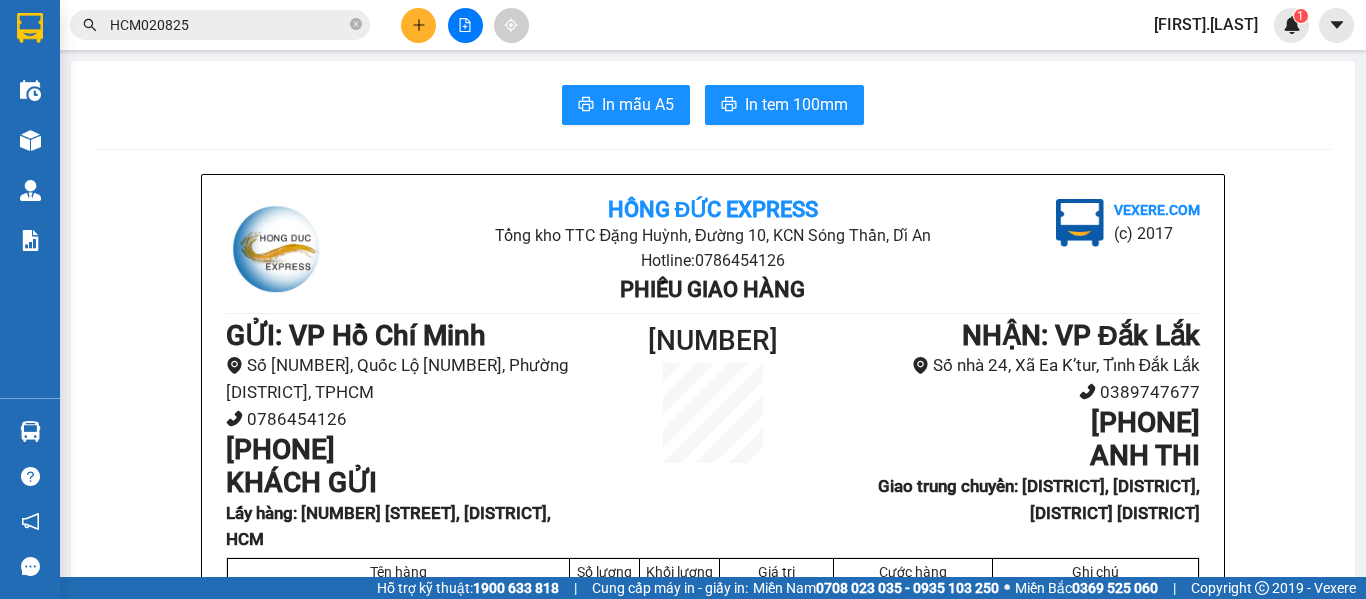 click on "HCM020825" at bounding box center (228, 25) 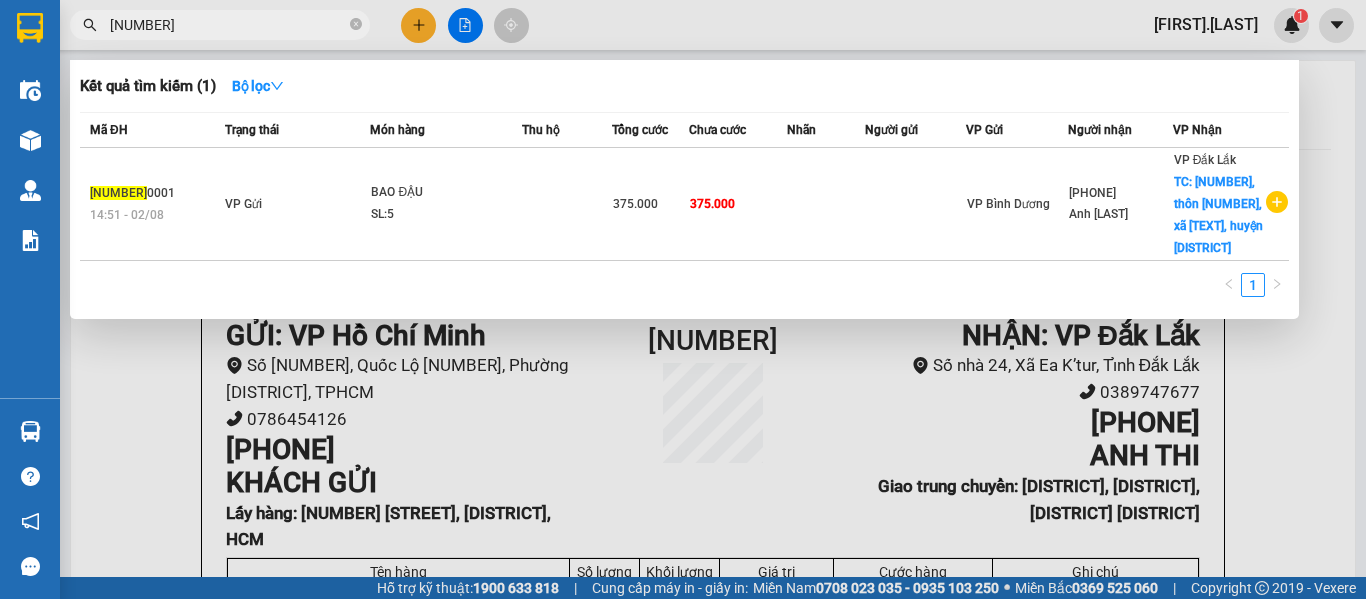 click on "[NUMBER]" at bounding box center (228, 25) 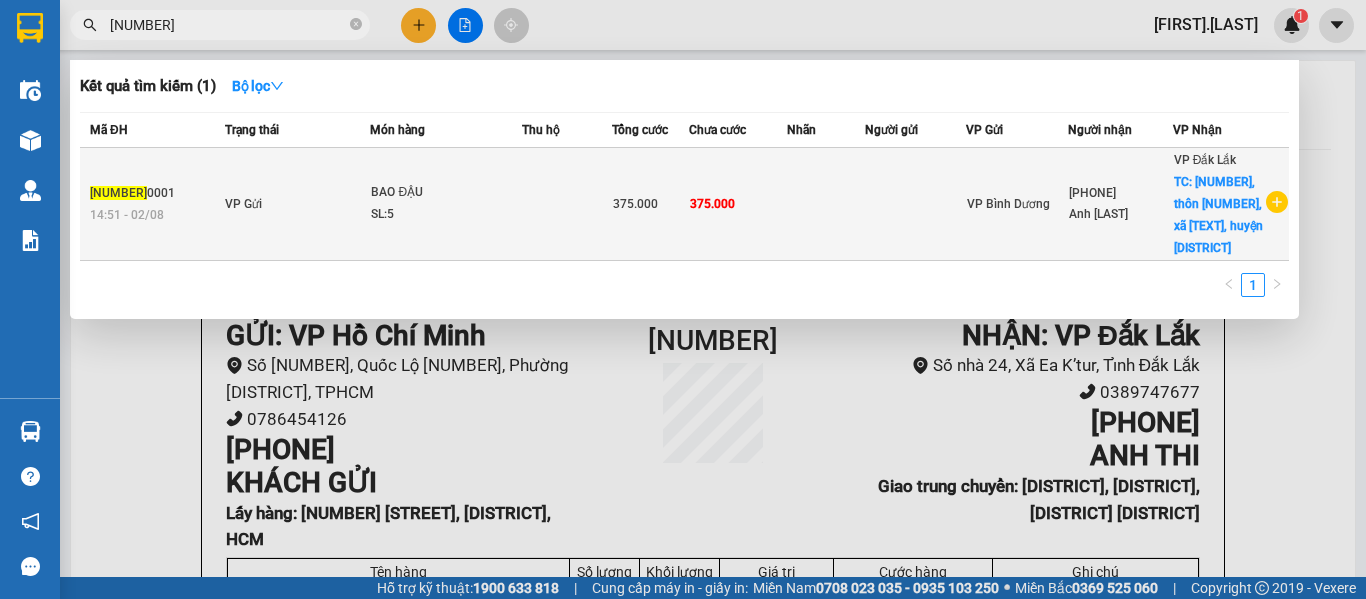 type on "[NUMBER]" 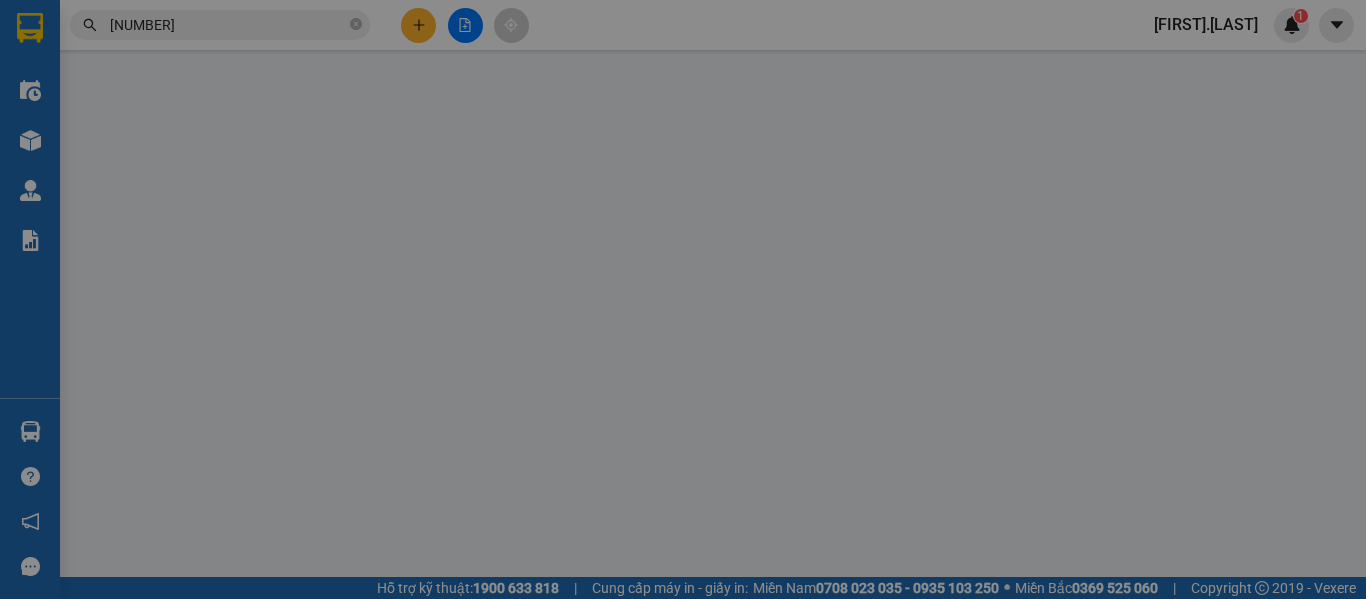 type on "[PHONE]" 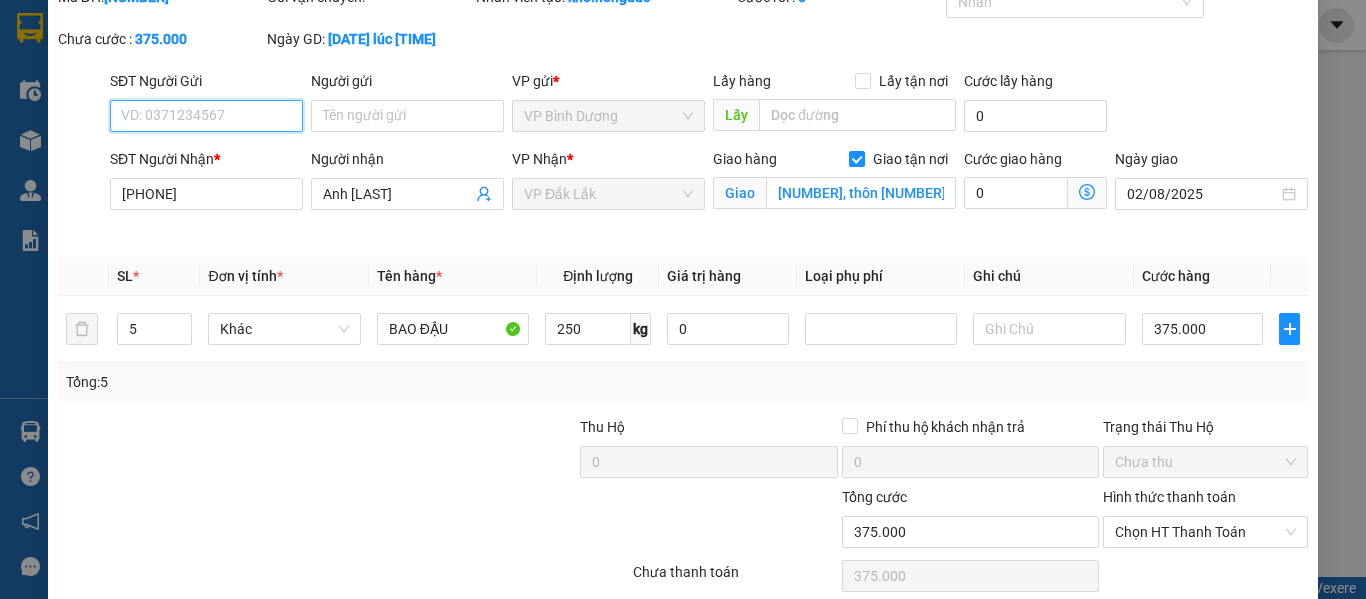 scroll, scrollTop: 169, scrollLeft: 0, axis: vertical 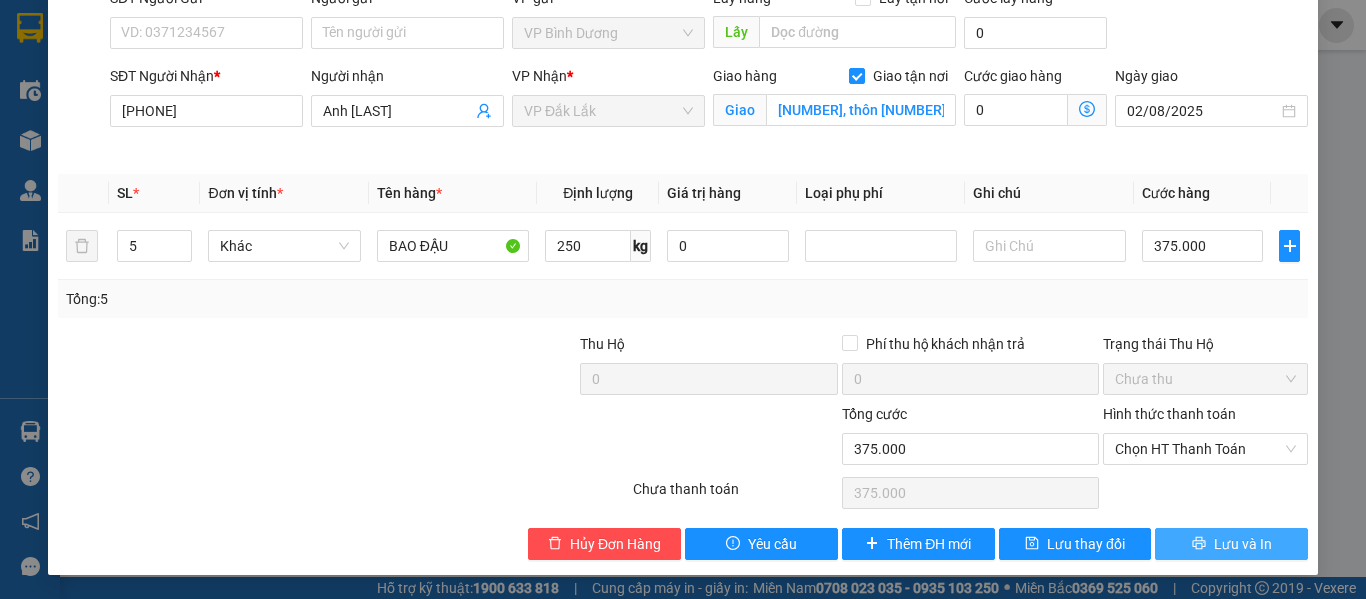 click on "Lưu và In" at bounding box center [1243, 544] 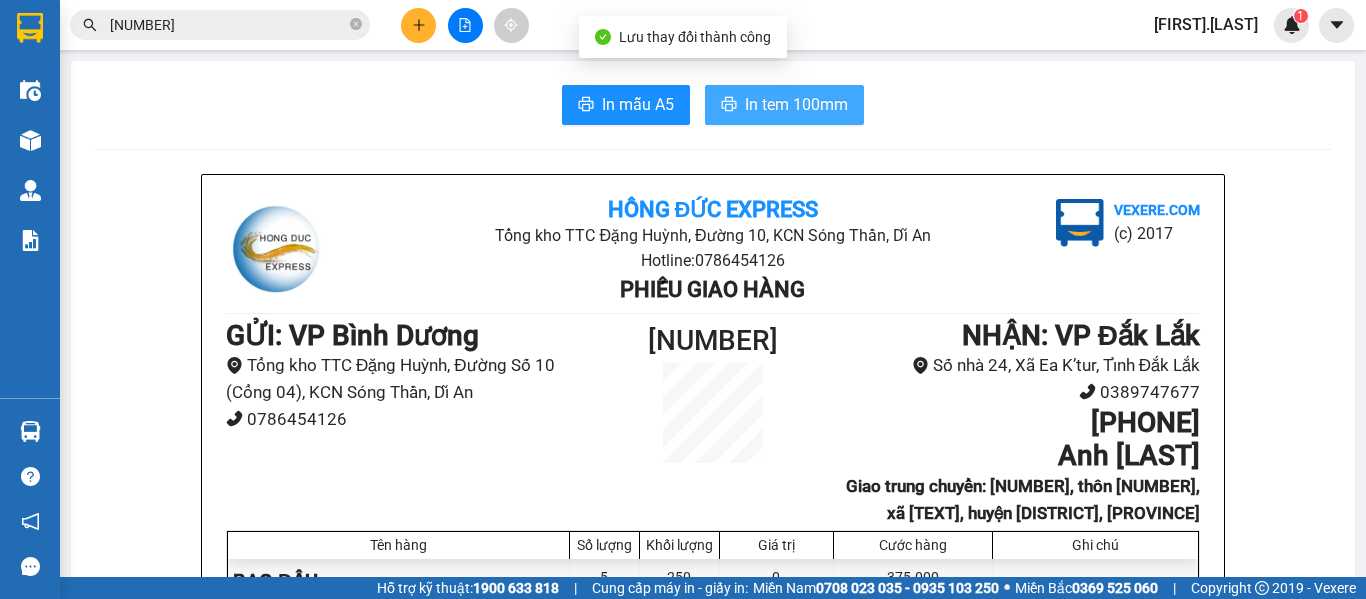 click on "In tem 100mm" at bounding box center [796, 104] 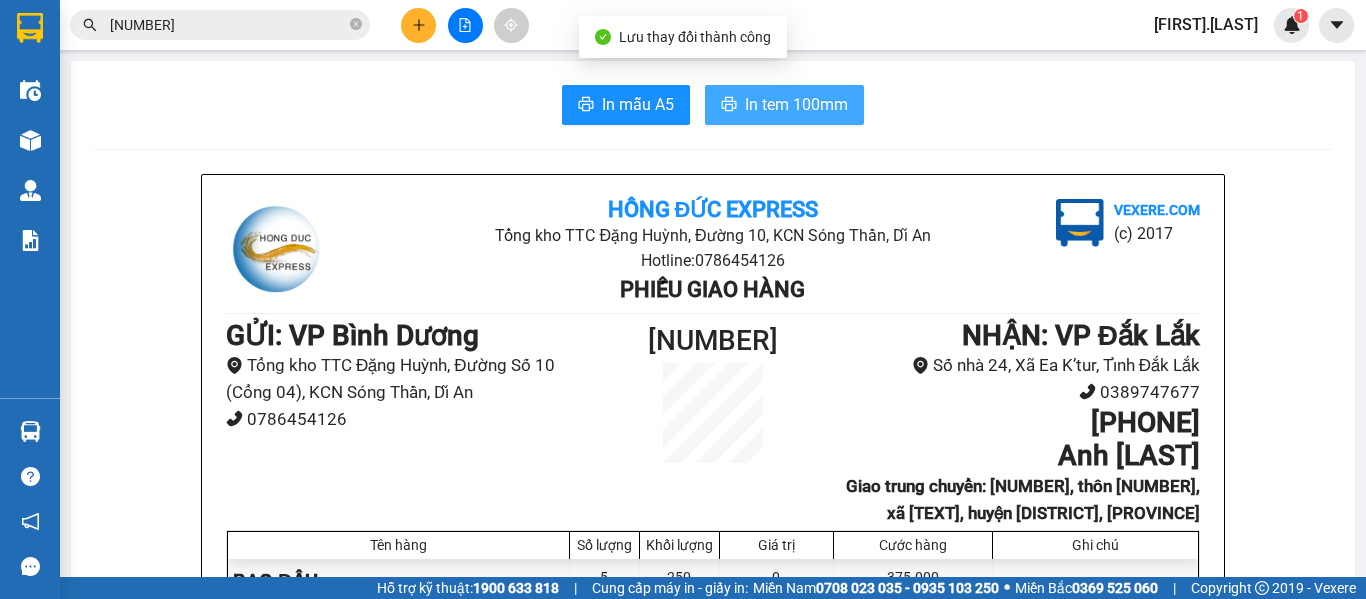 scroll, scrollTop: 0, scrollLeft: 0, axis: both 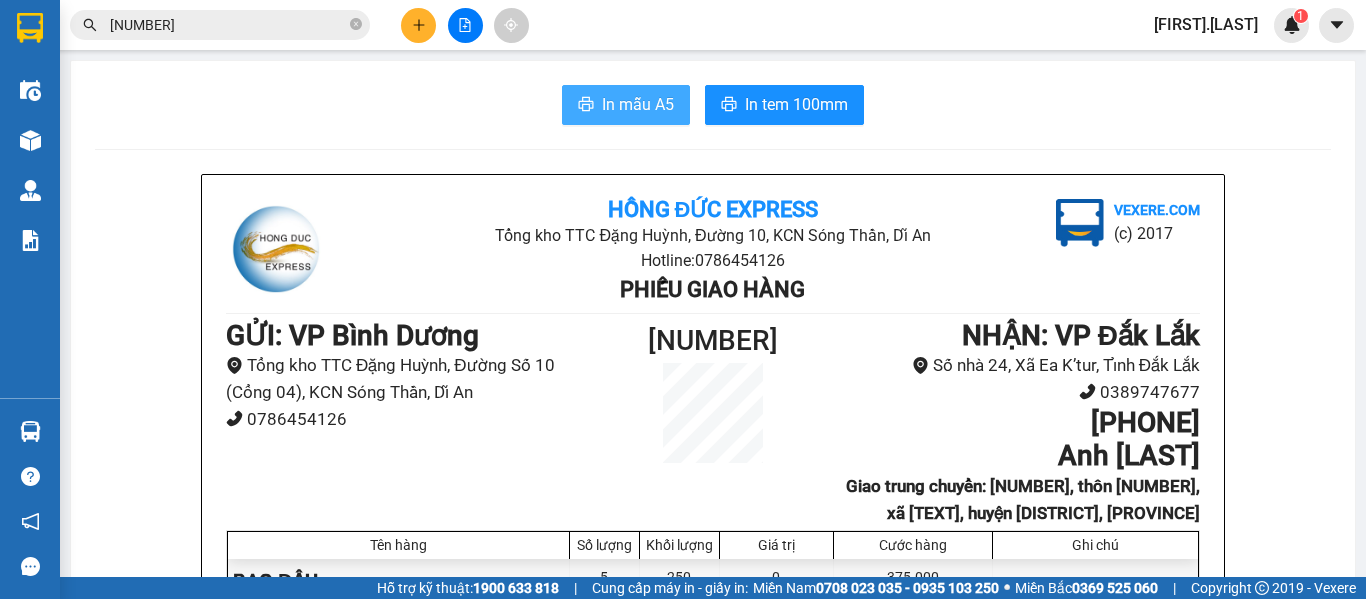 click on "In mẫu A5" at bounding box center (638, 104) 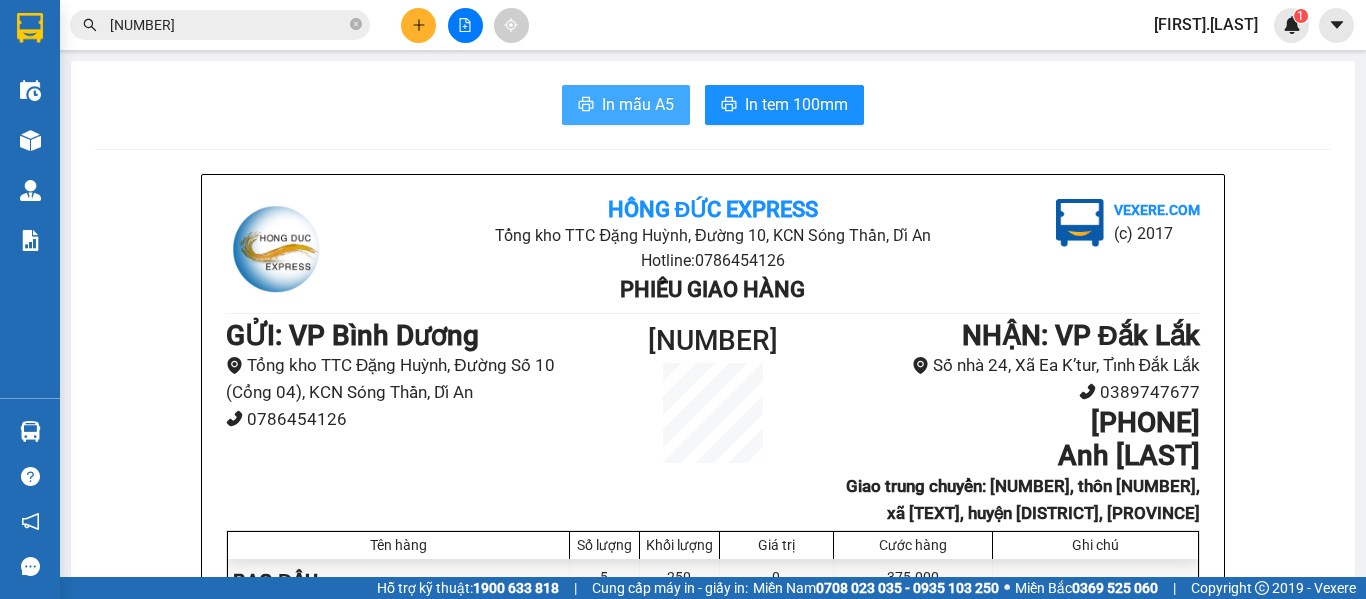 scroll, scrollTop: 0, scrollLeft: 0, axis: both 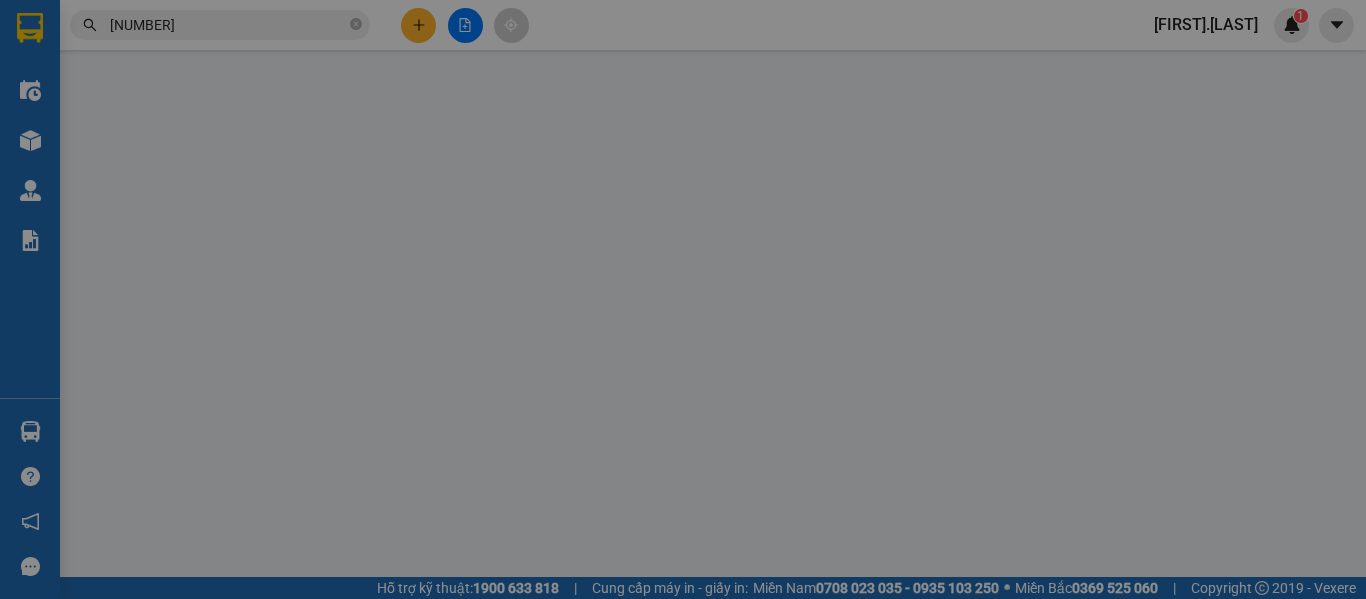 type on "[PHONE]" 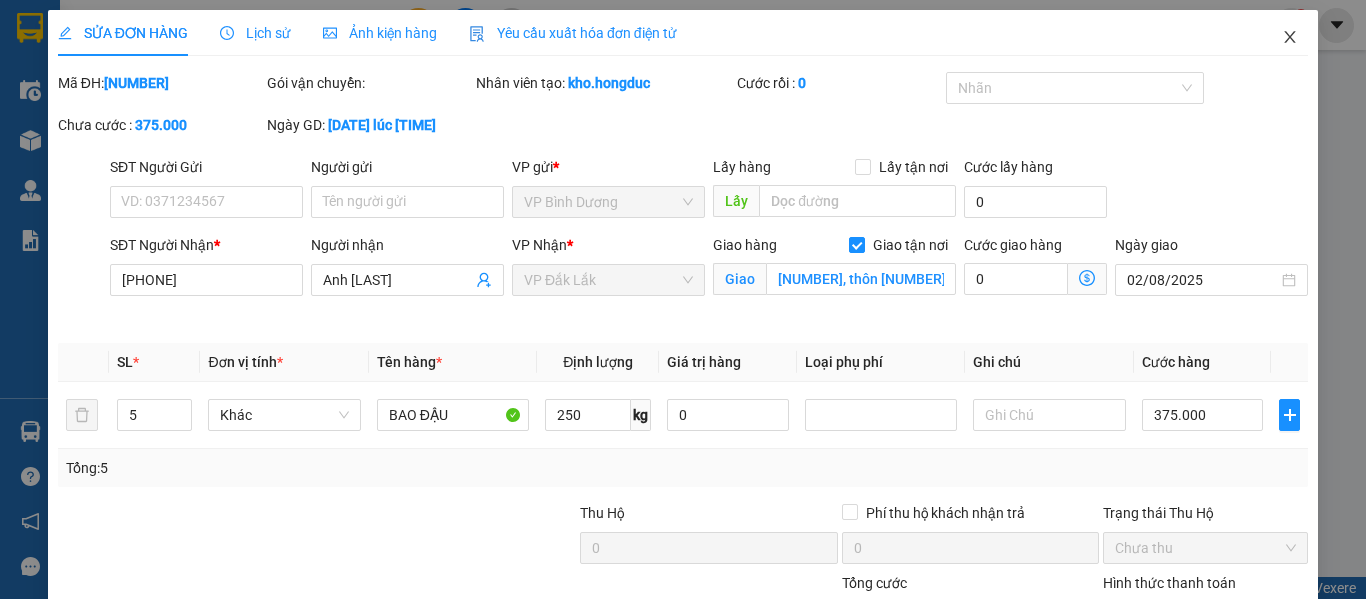 click 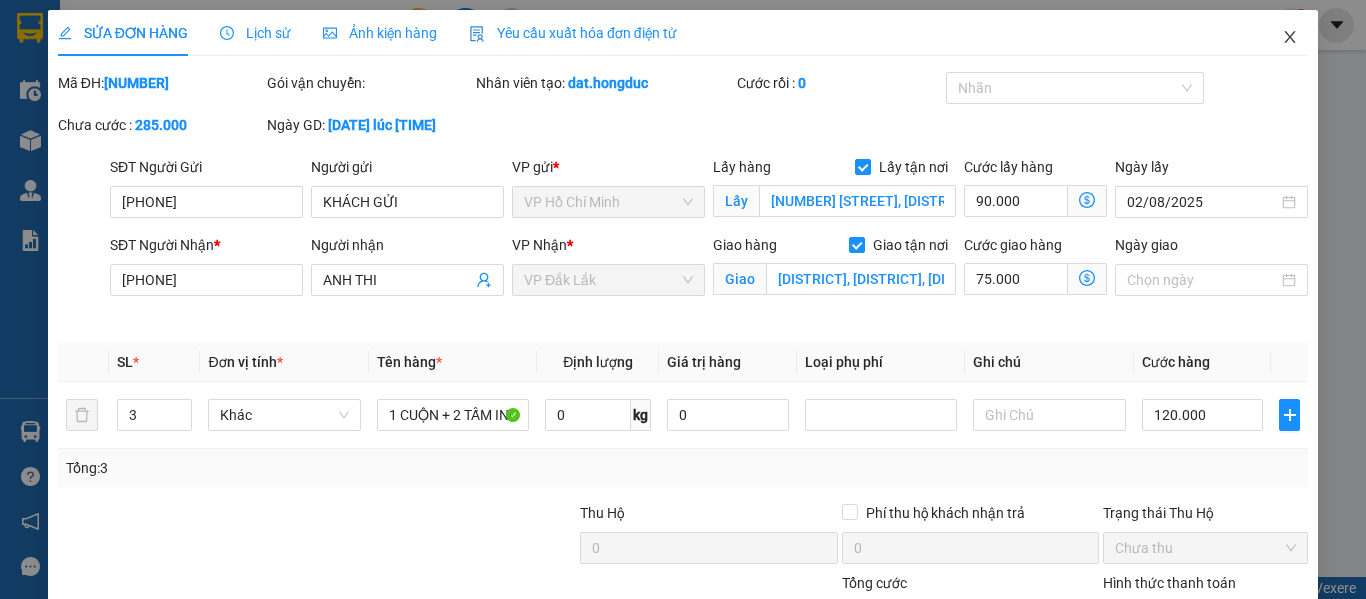 click 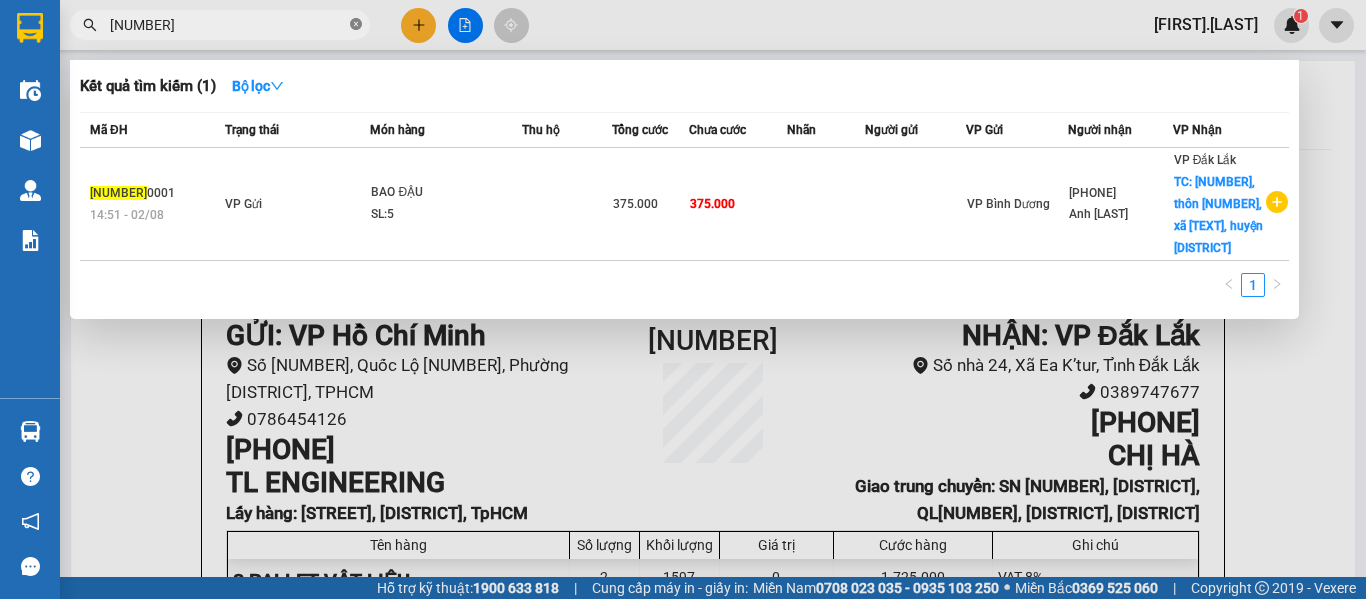 click 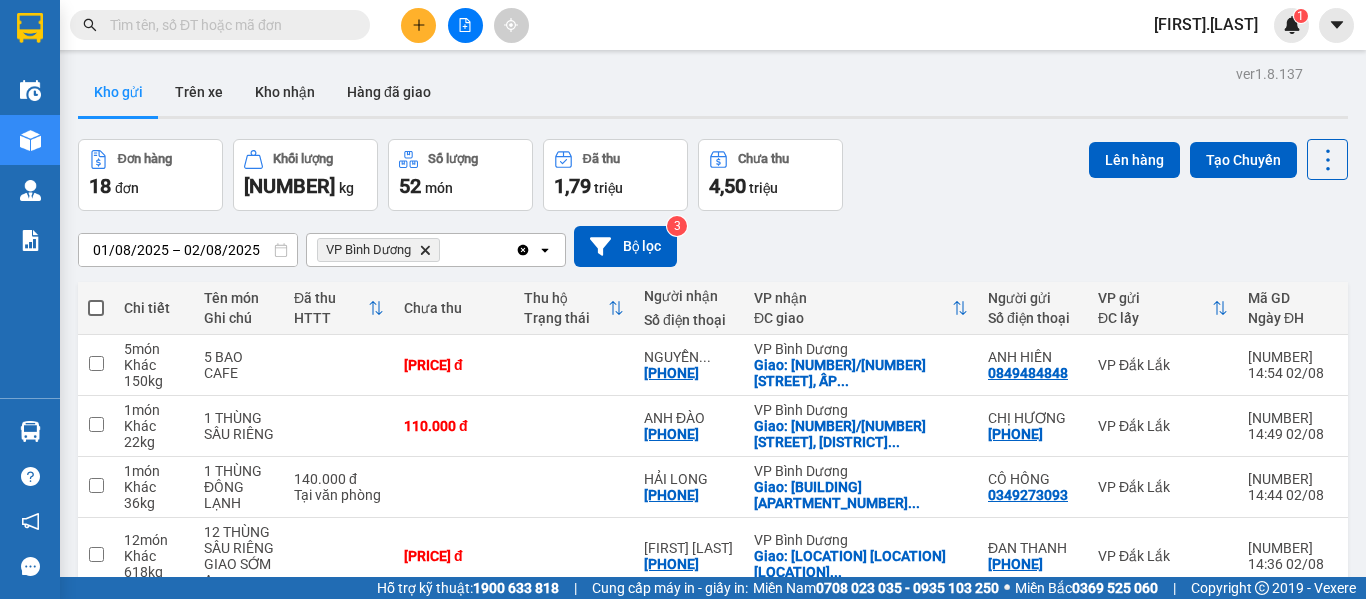 click on "2" at bounding box center [1130, 1041] 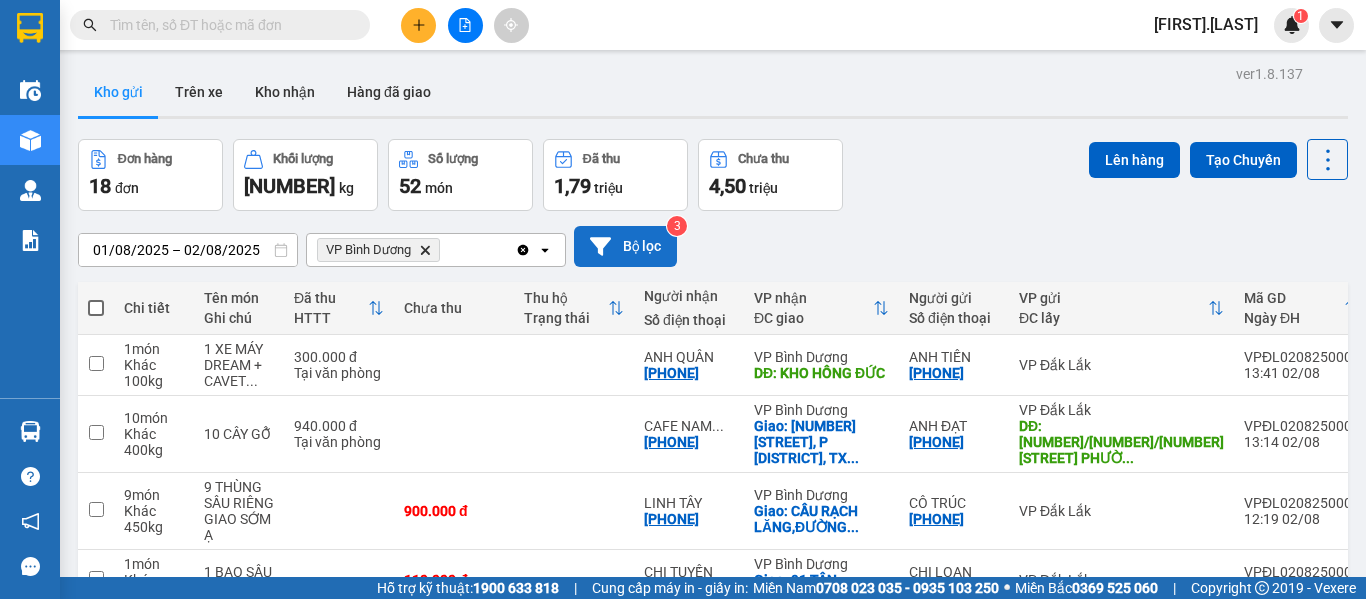 click on "Bộ lọc" at bounding box center (625, 246) 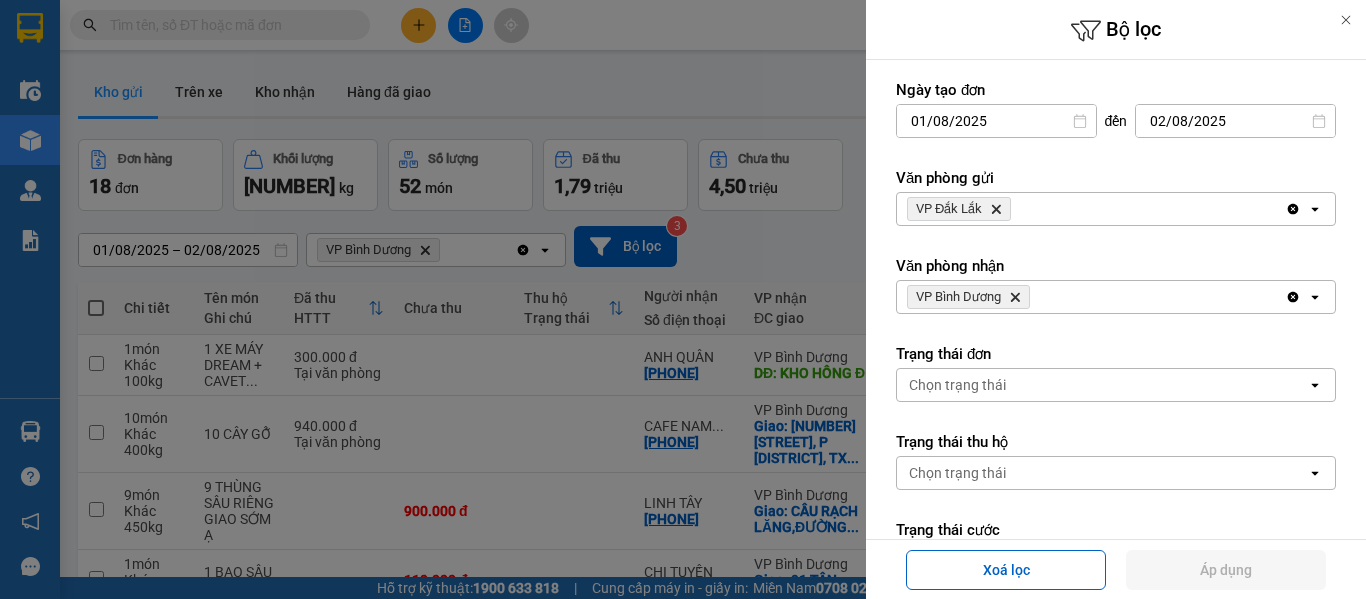 click on "VP [CITY] Delete" at bounding box center (968, 297) 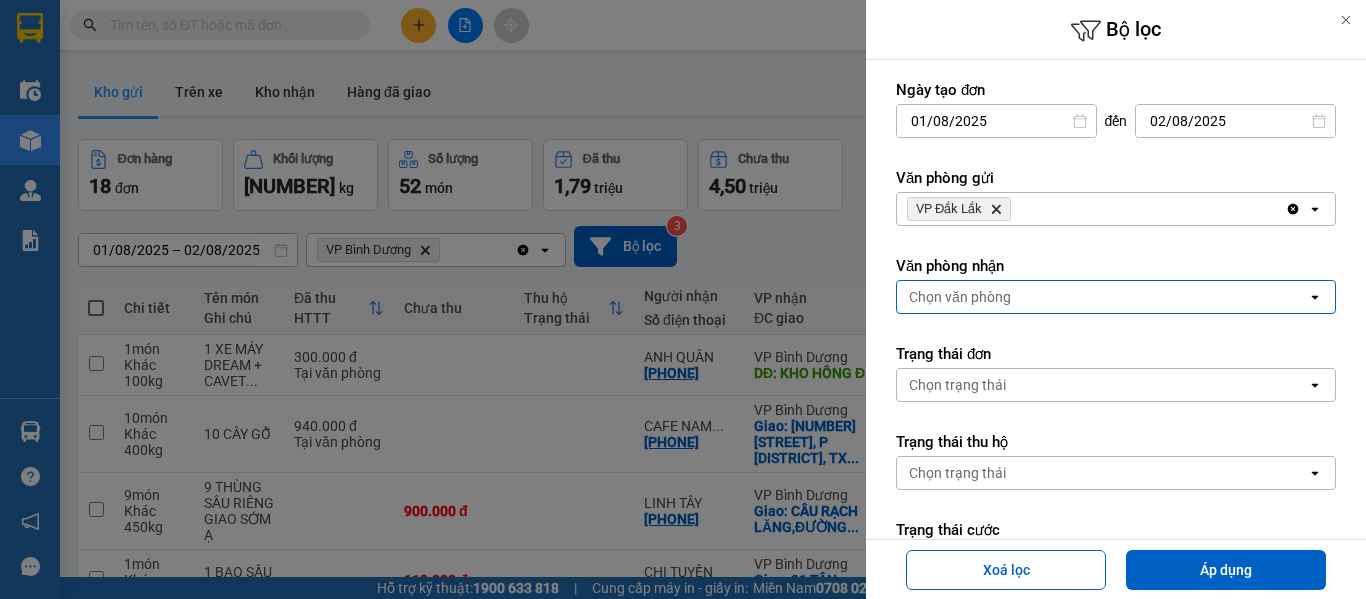 click on "Chọn văn phòng" at bounding box center [1102, 297] 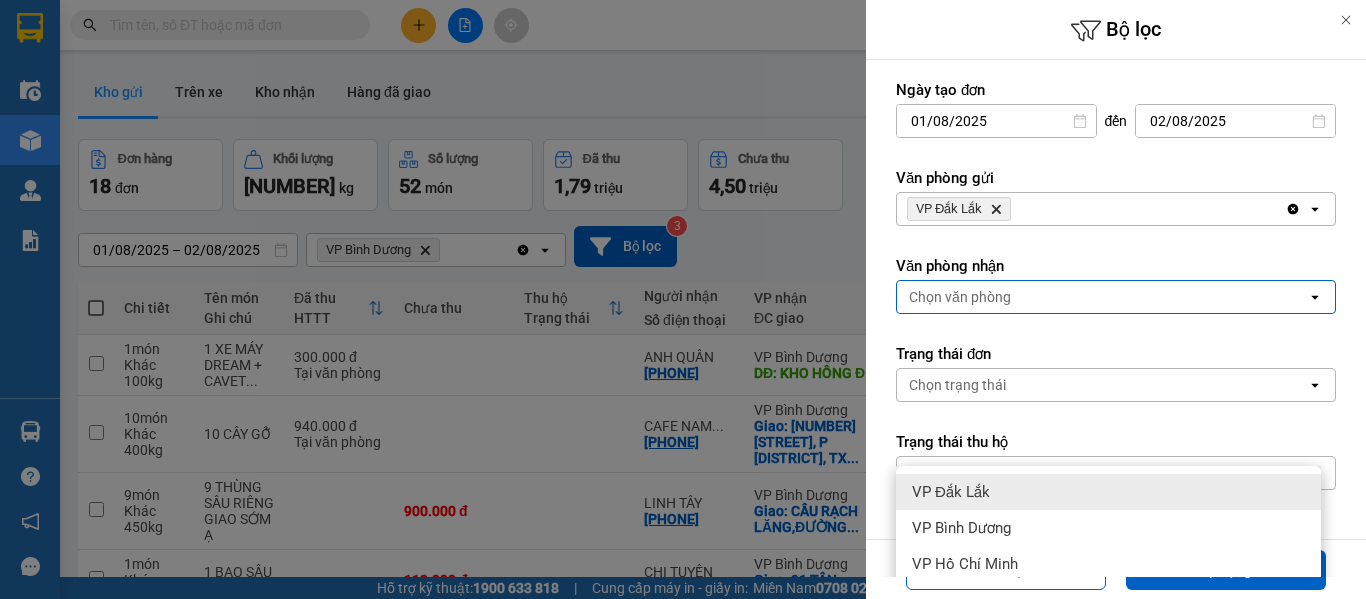click on "VP Bình Dương" at bounding box center [961, 528] 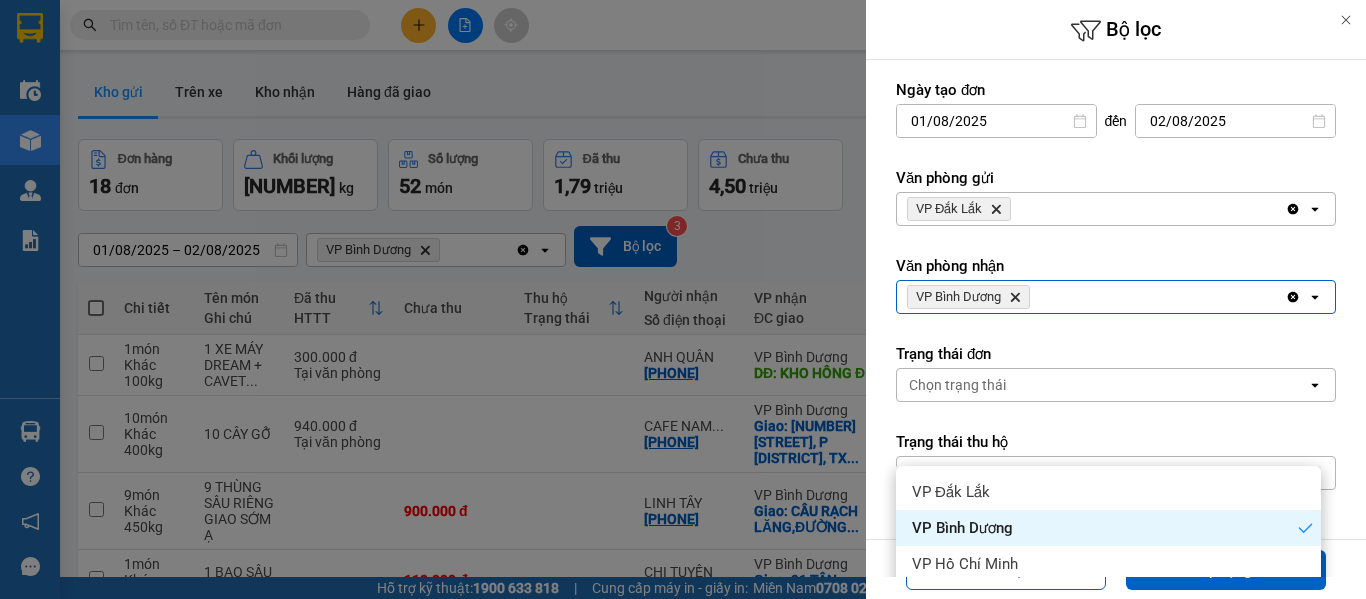 click on "Áp dụng" at bounding box center (1226, 570) 